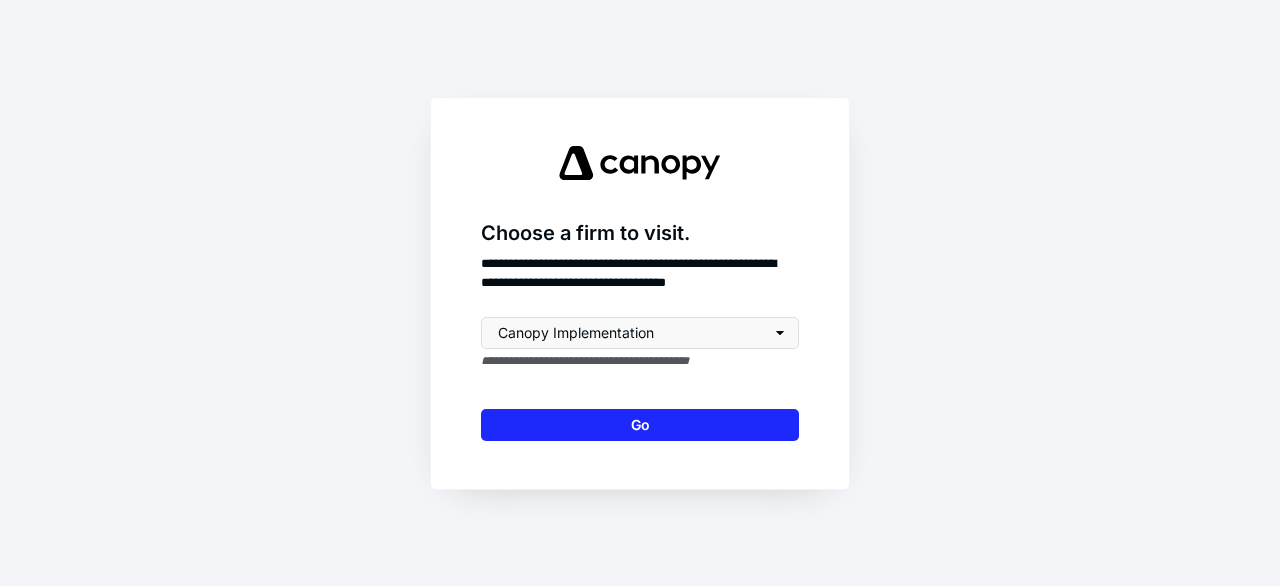 scroll, scrollTop: 0, scrollLeft: 0, axis: both 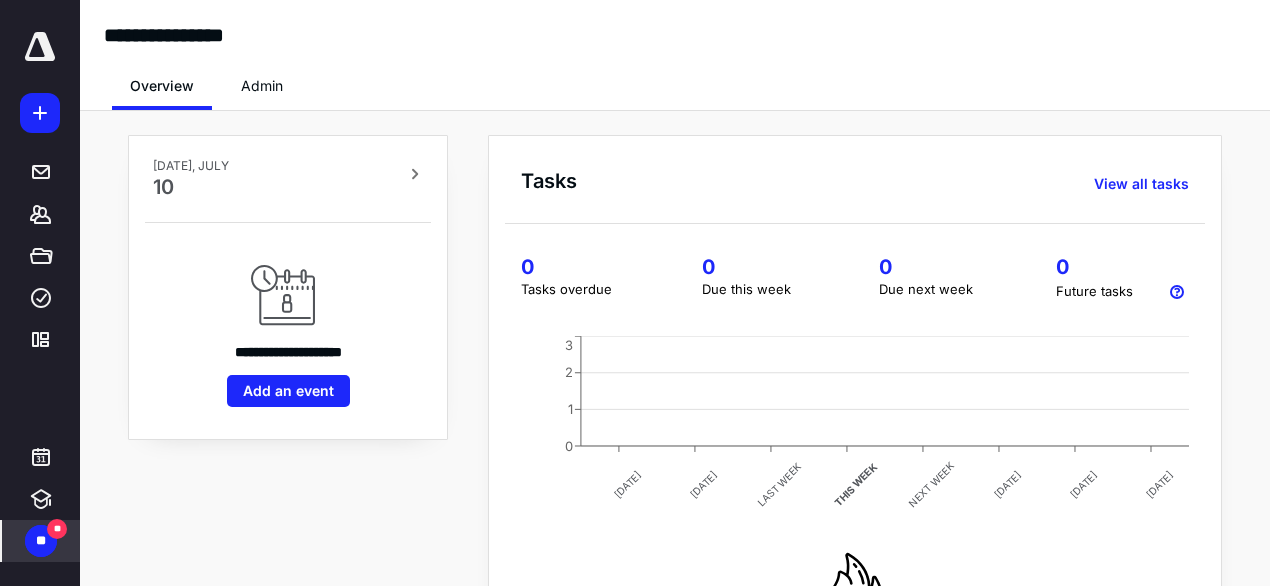 click on "**" at bounding box center [57, 529] 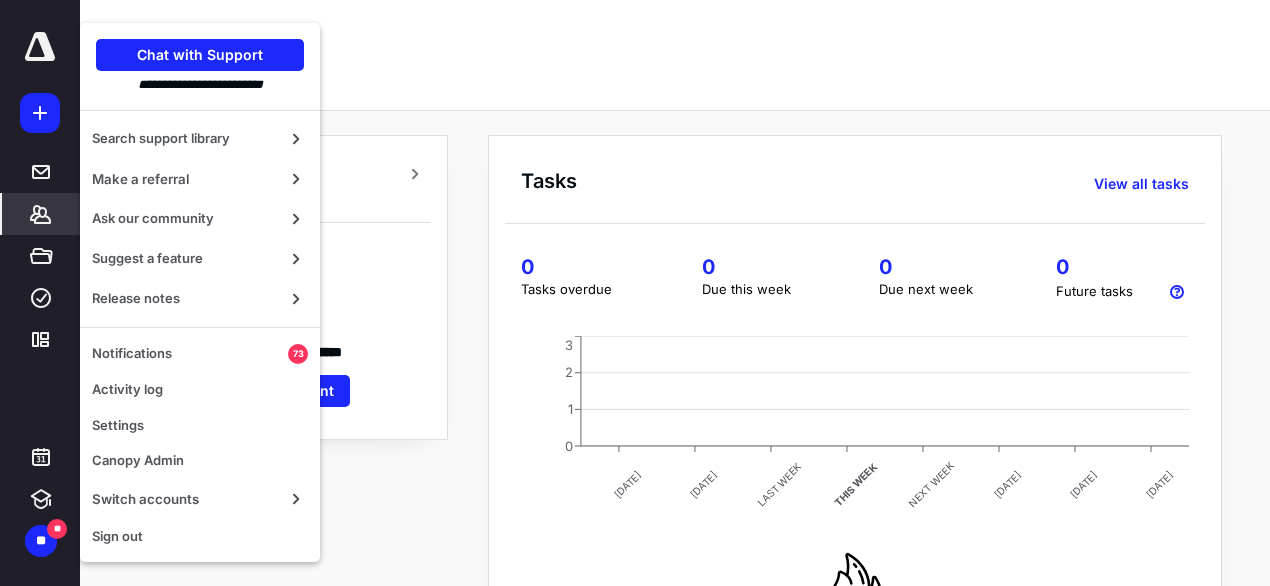 click 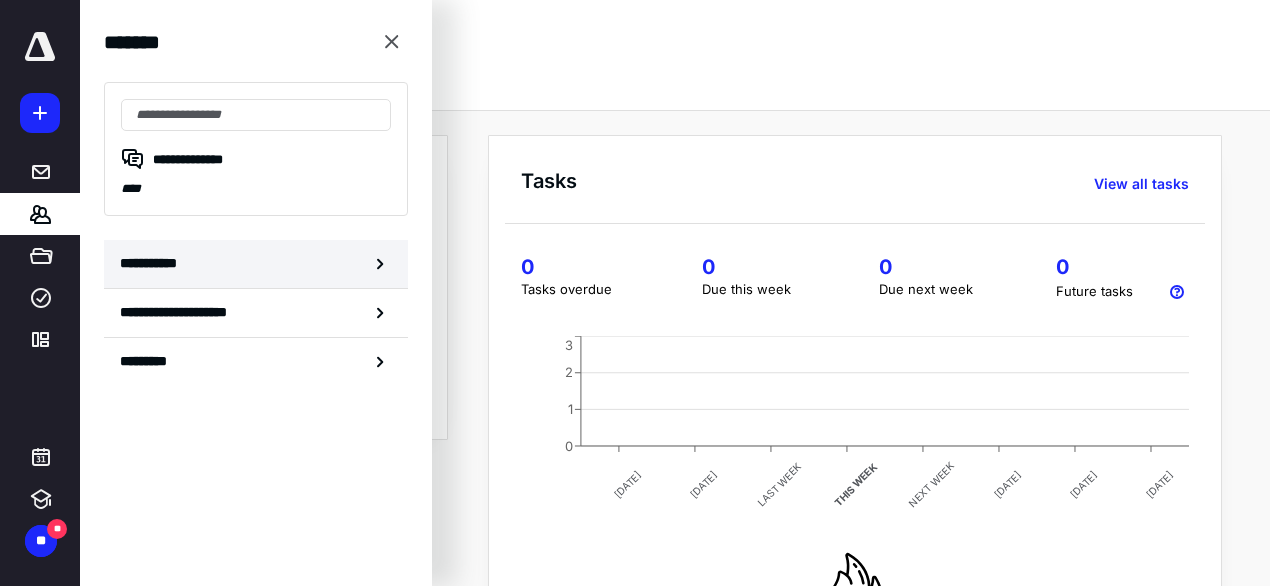 click on "**********" at bounding box center [256, 264] 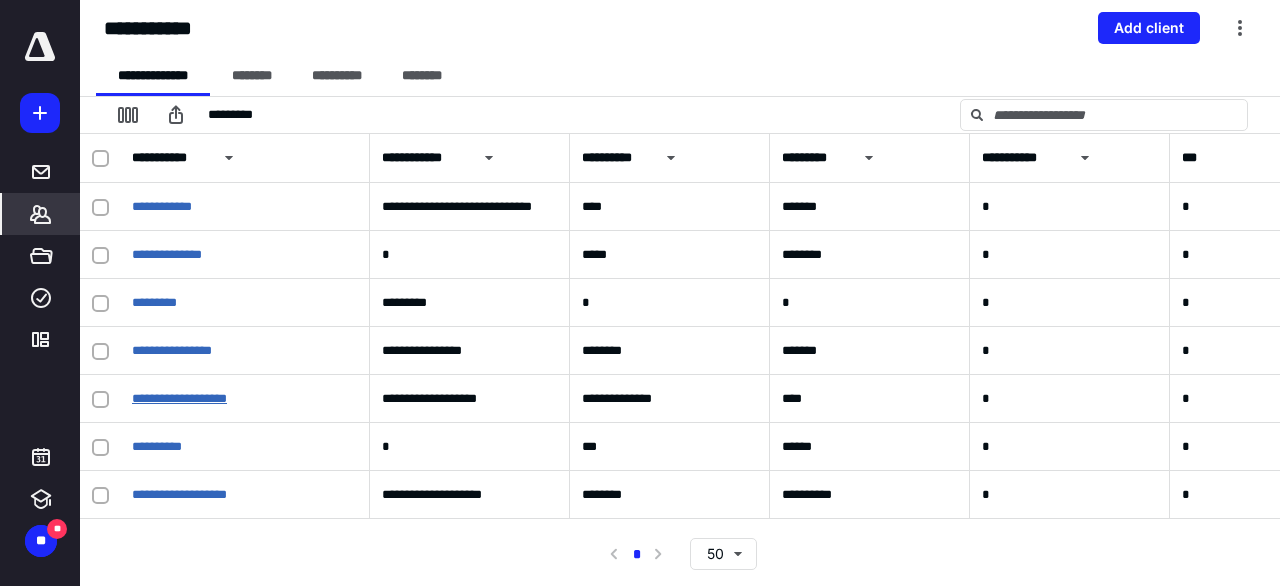 click on "**********" at bounding box center (179, 398) 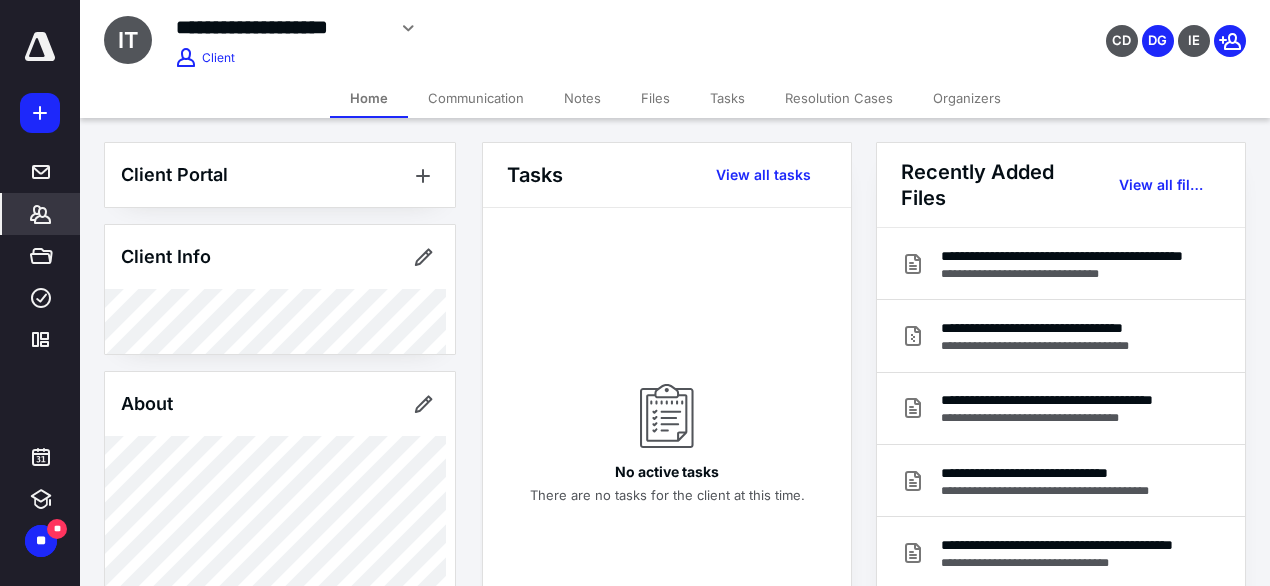 click on "Files" at bounding box center [655, 98] 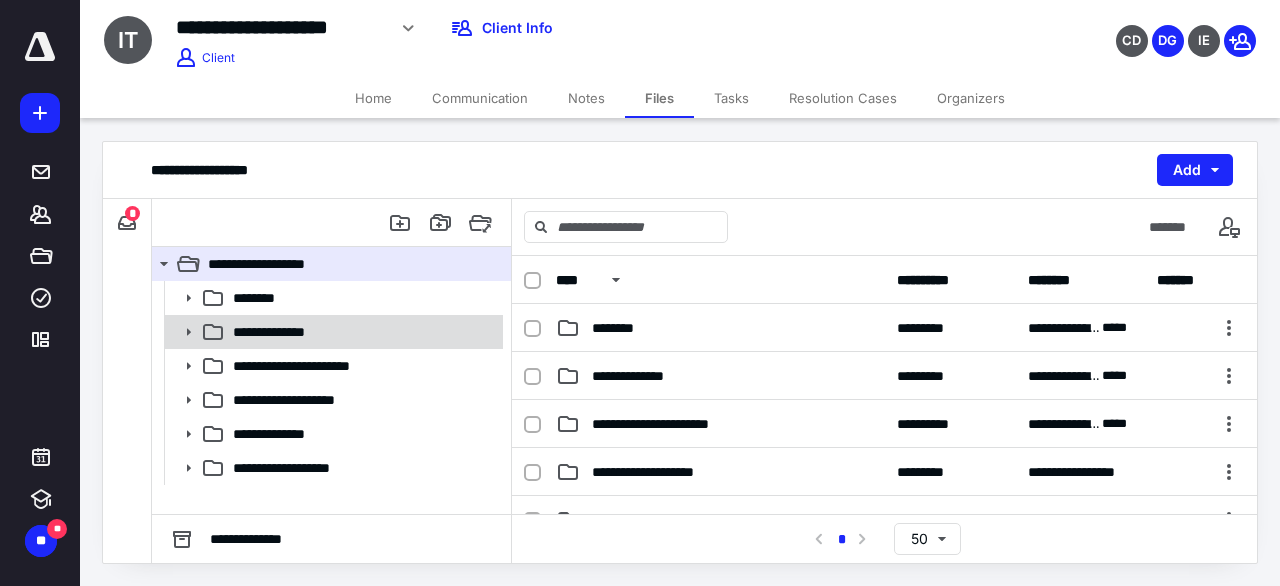 click on "**********" at bounding box center [281, 332] 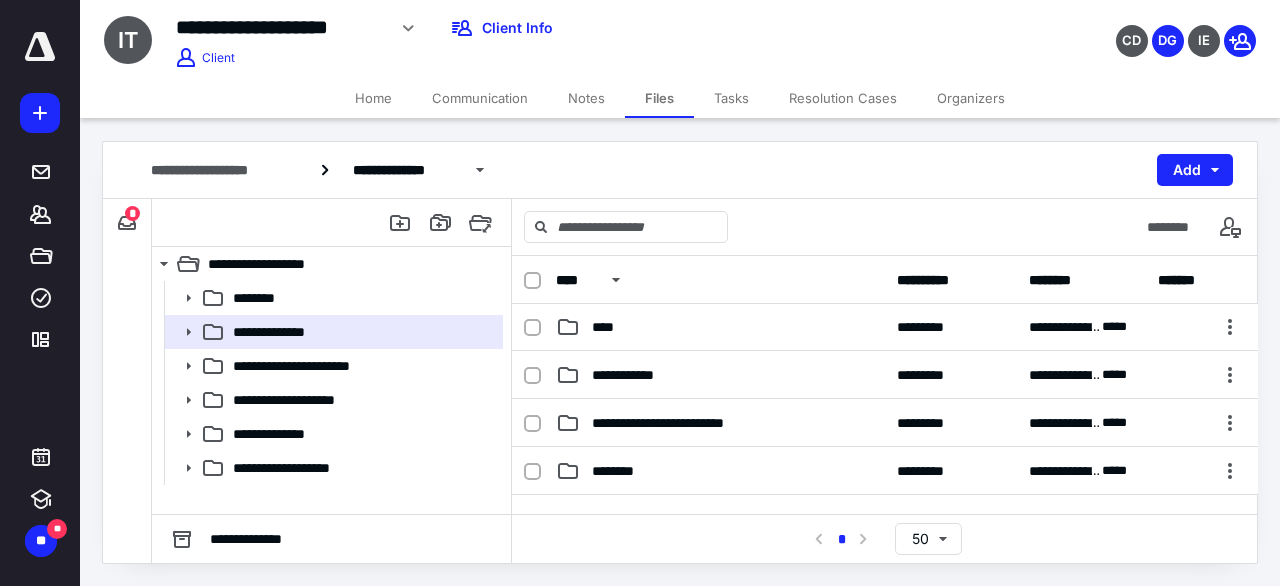 scroll, scrollTop: 341, scrollLeft: 0, axis: vertical 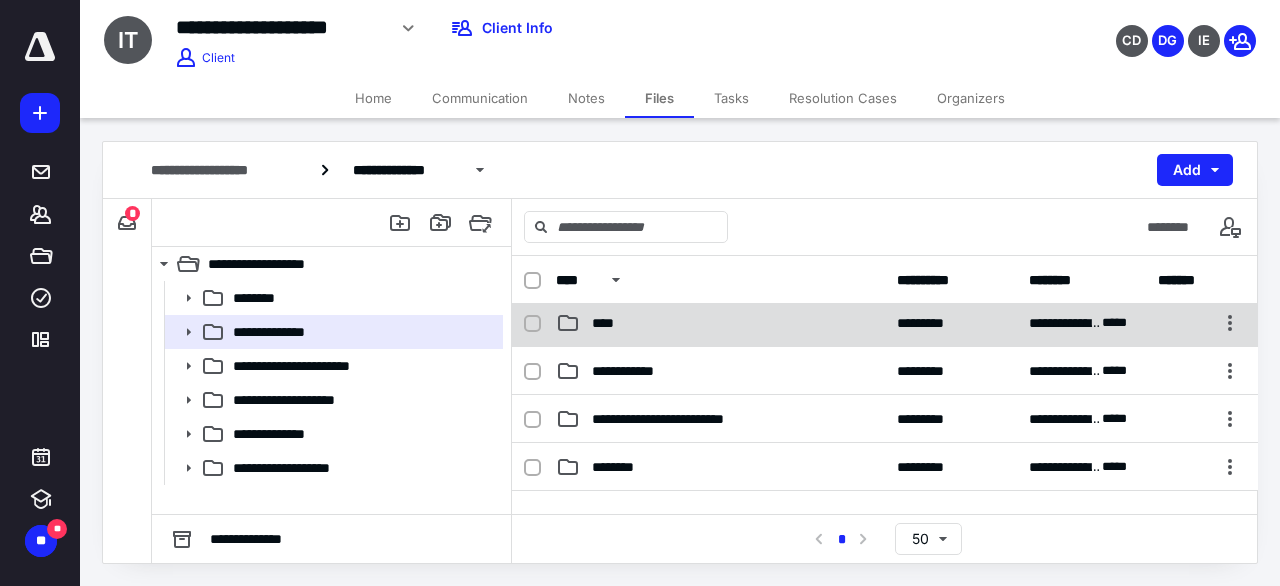 click on "****" at bounding box center (612, 323) 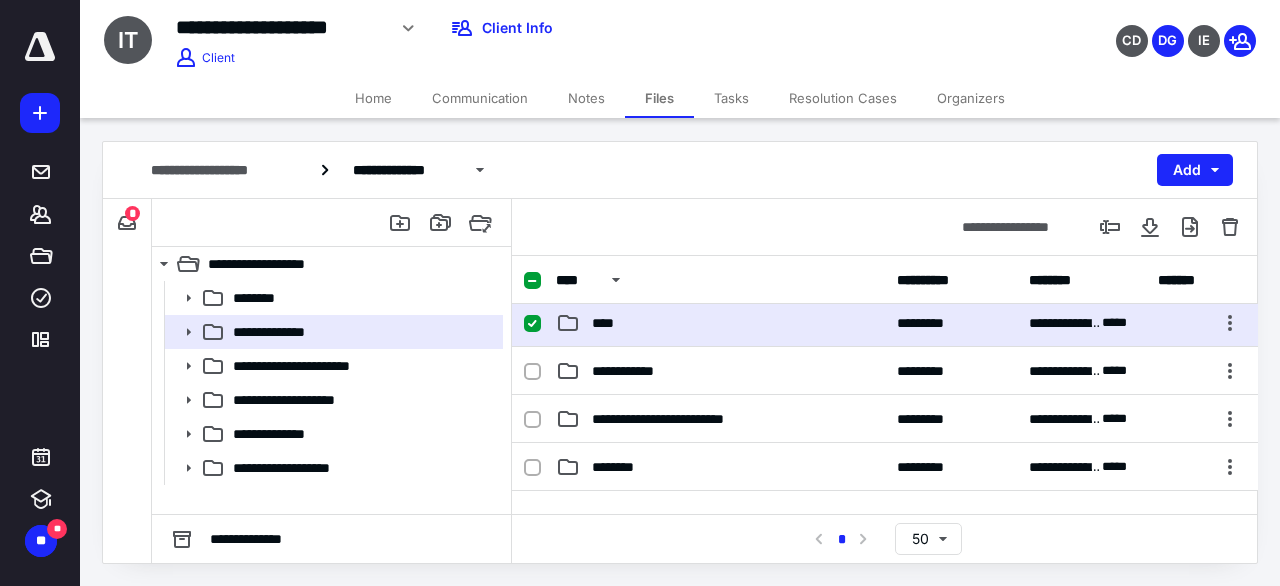 click on "****" at bounding box center [612, 323] 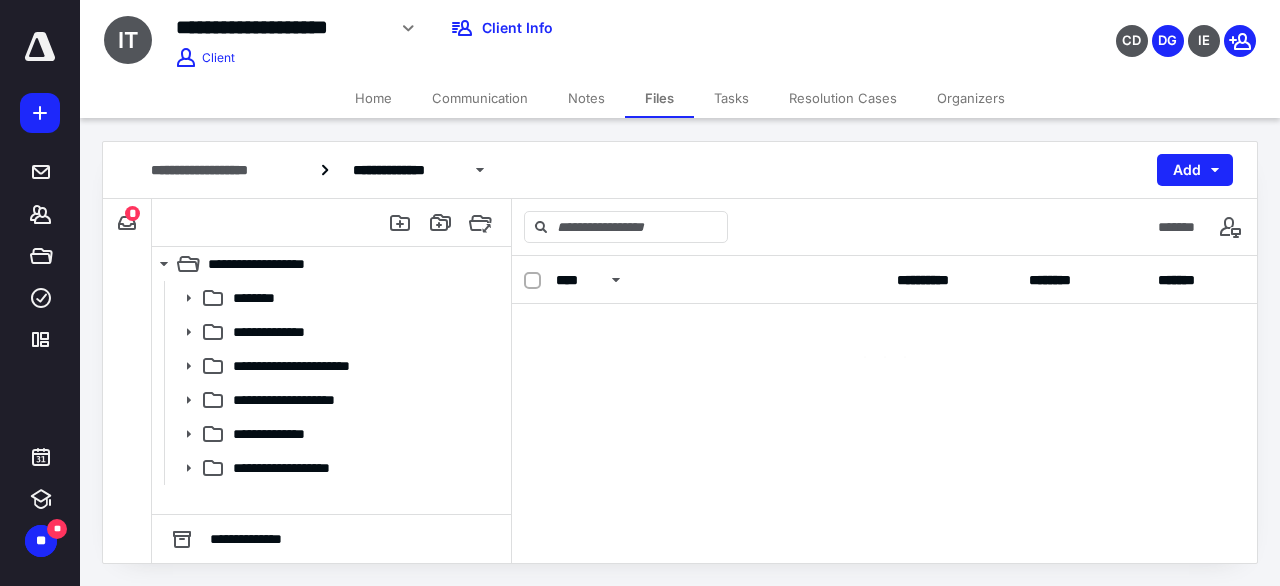 scroll, scrollTop: 0, scrollLeft: 0, axis: both 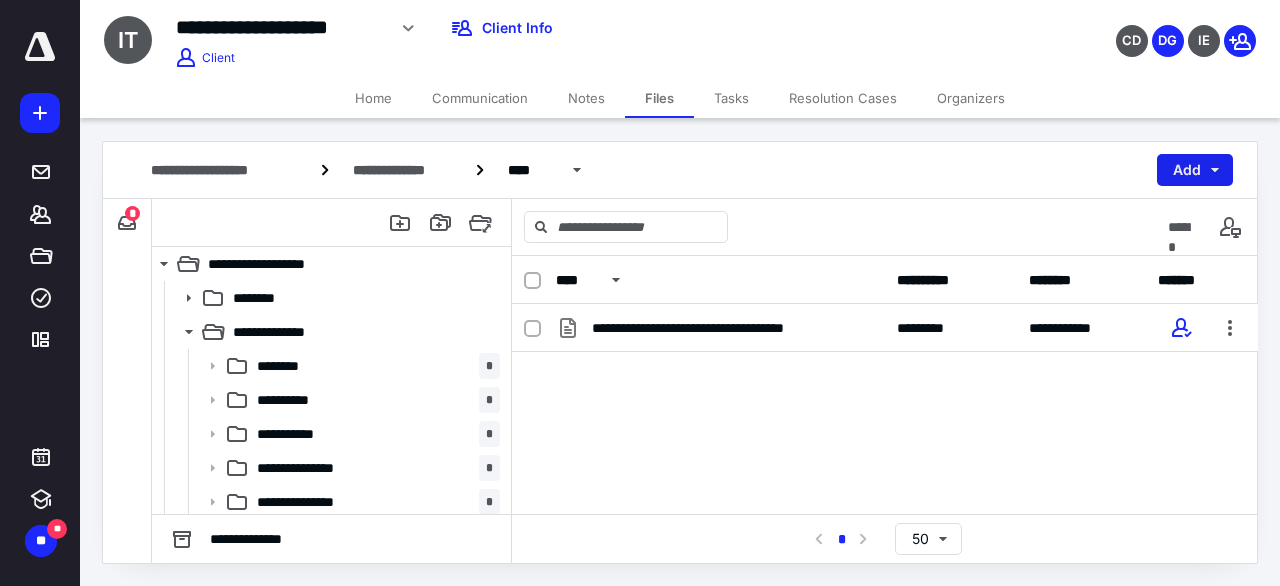 click on "Add" at bounding box center (1195, 170) 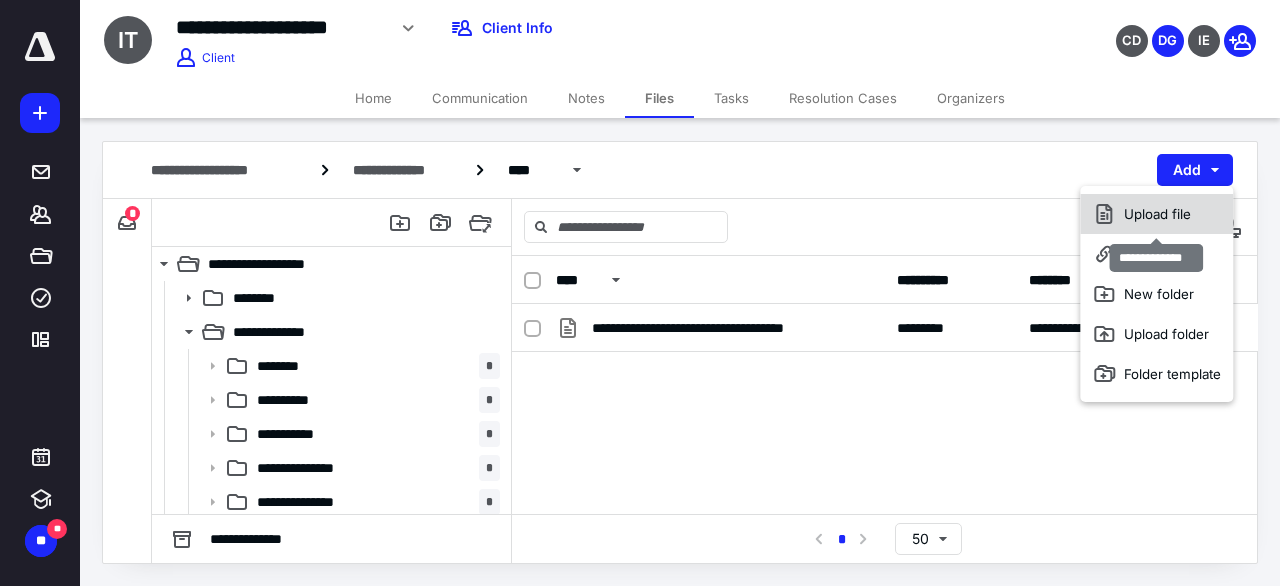 click on "Upload file" at bounding box center [1156, 214] 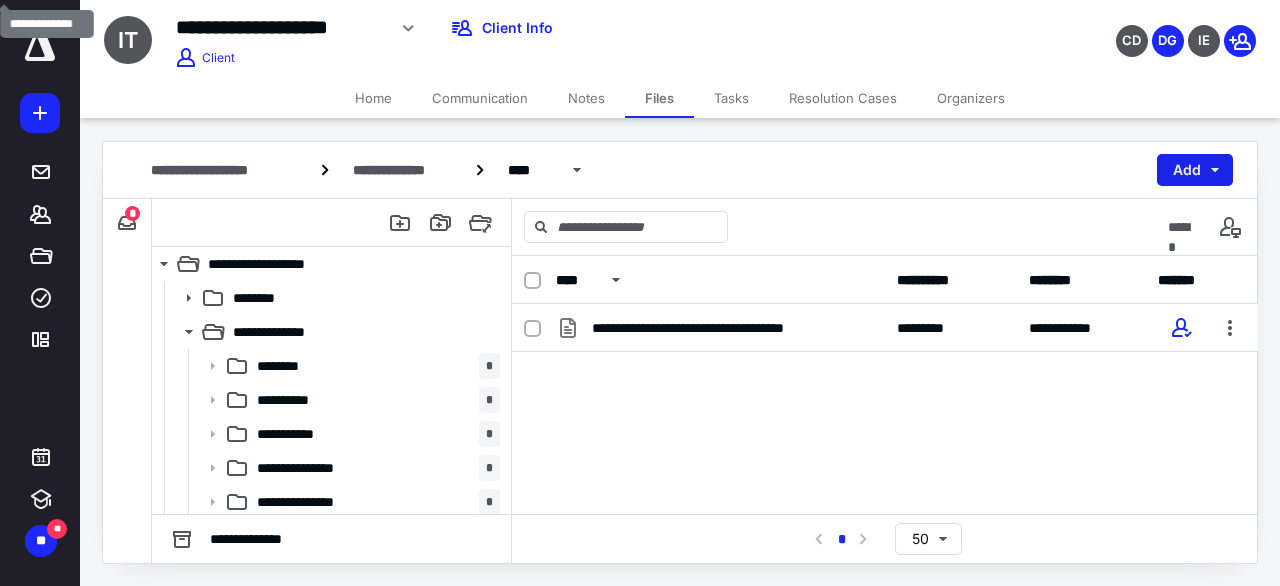 click on "Add" at bounding box center (1195, 170) 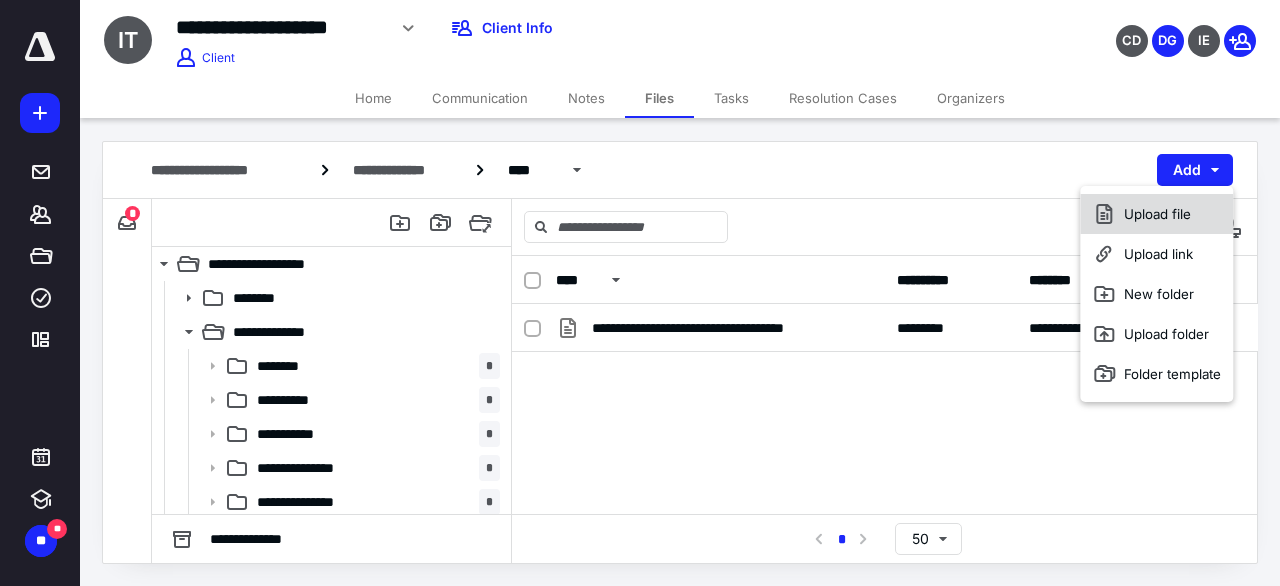 click on "Upload file" at bounding box center [1156, 214] 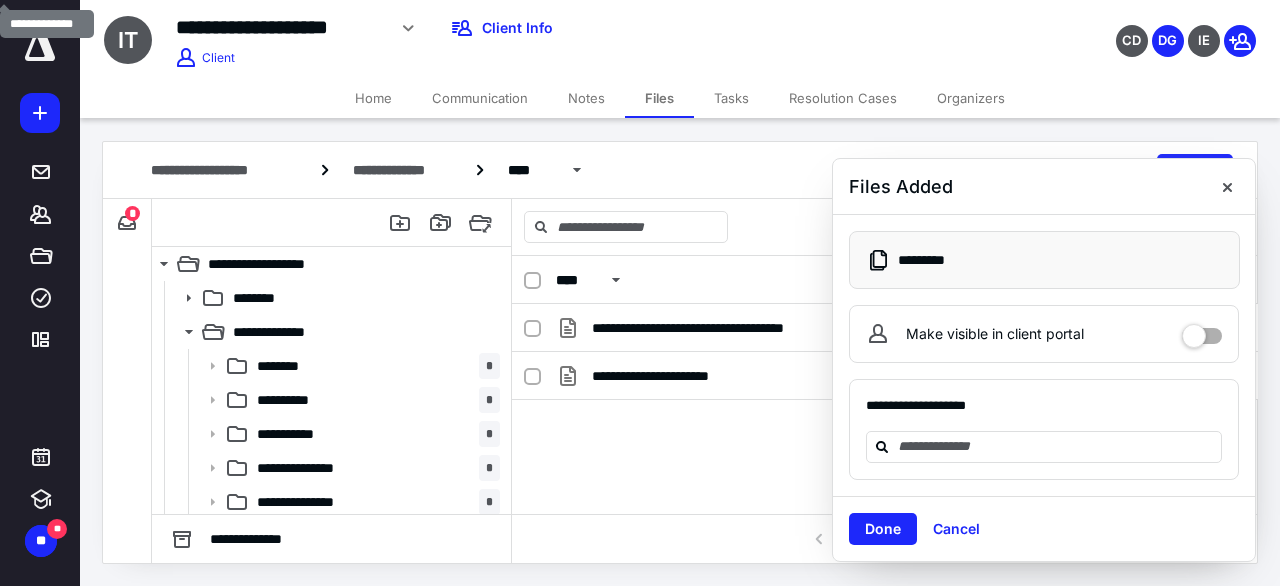 click on "Done" at bounding box center [883, 529] 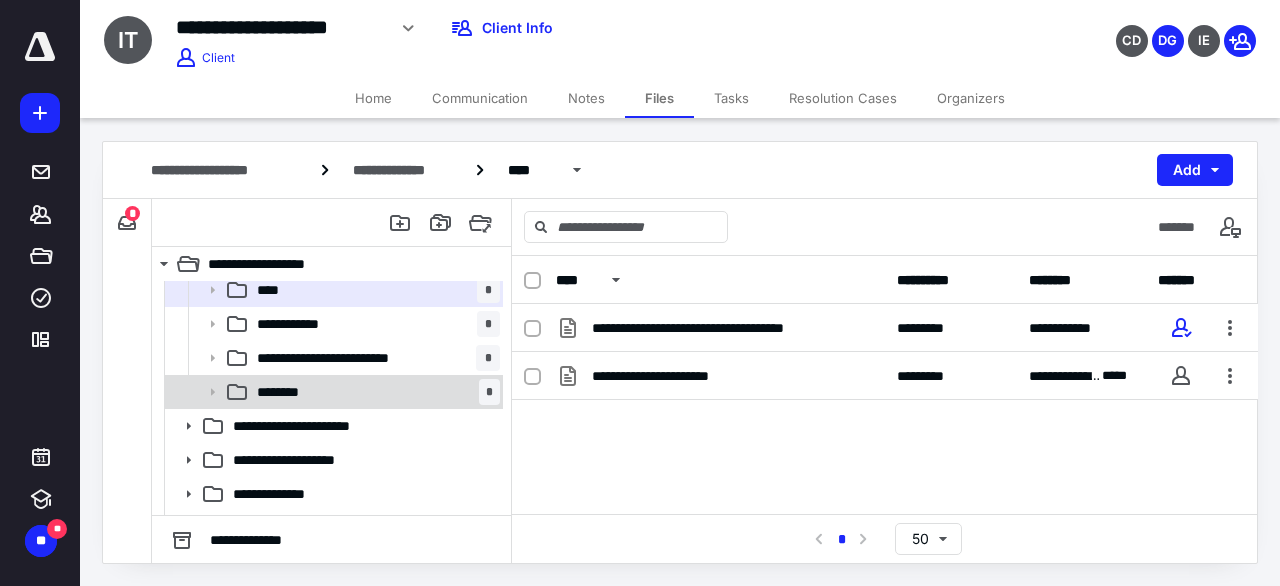 scroll, scrollTop: 312, scrollLeft: 0, axis: vertical 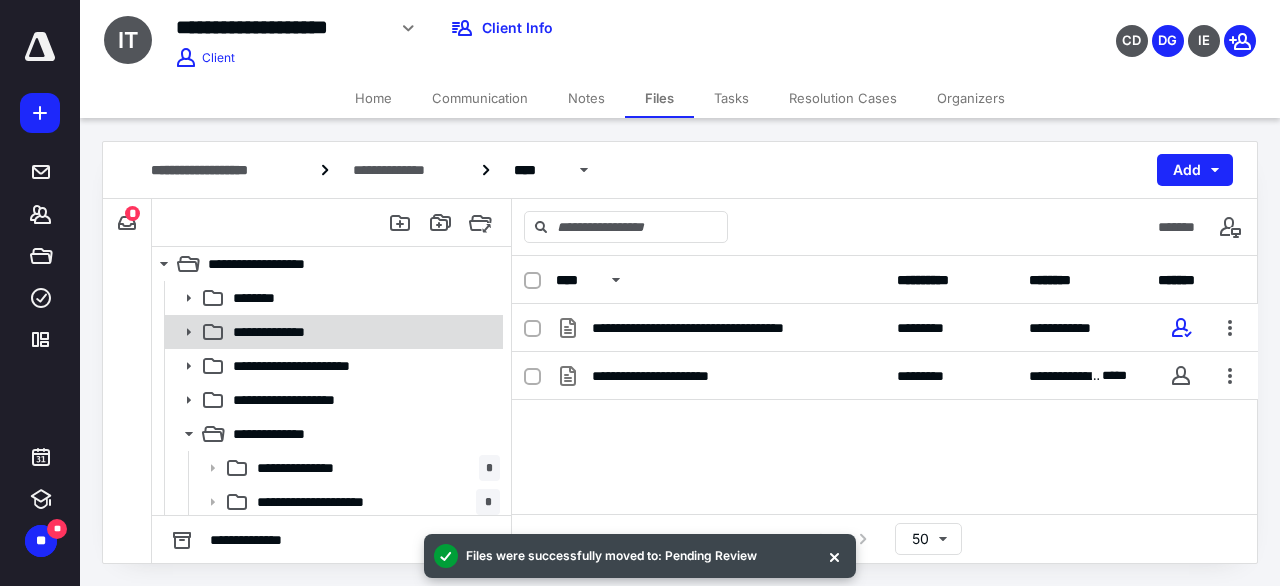 click on "**********" at bounding box center [362, 332] 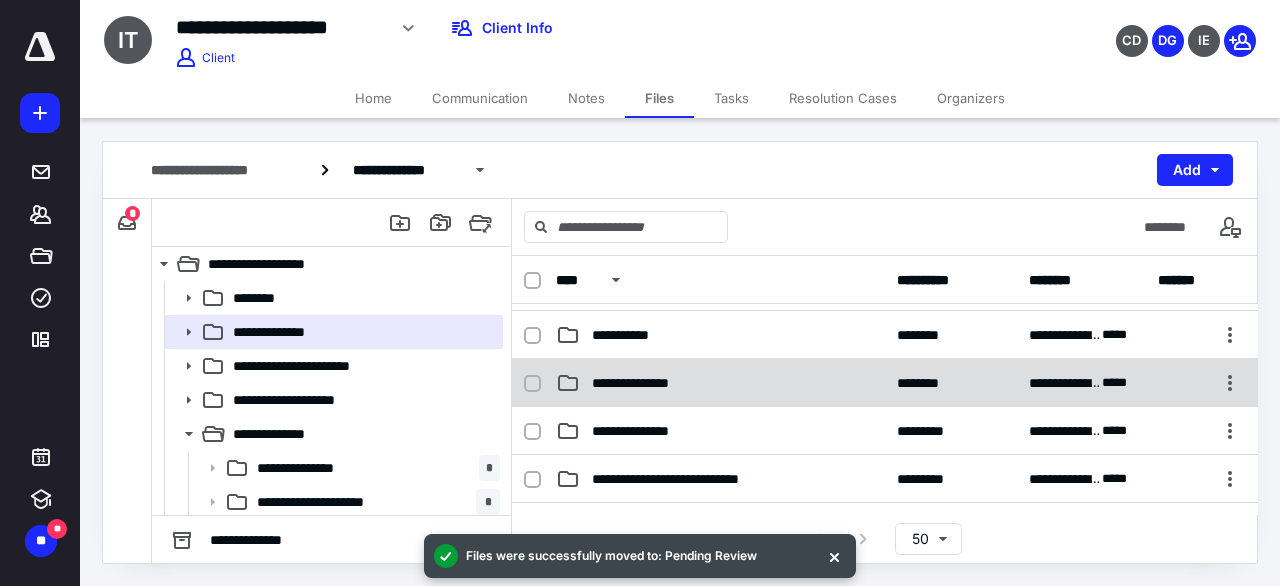scroll, scrollTop: 100, scrollLeft: 0, axis: vertical 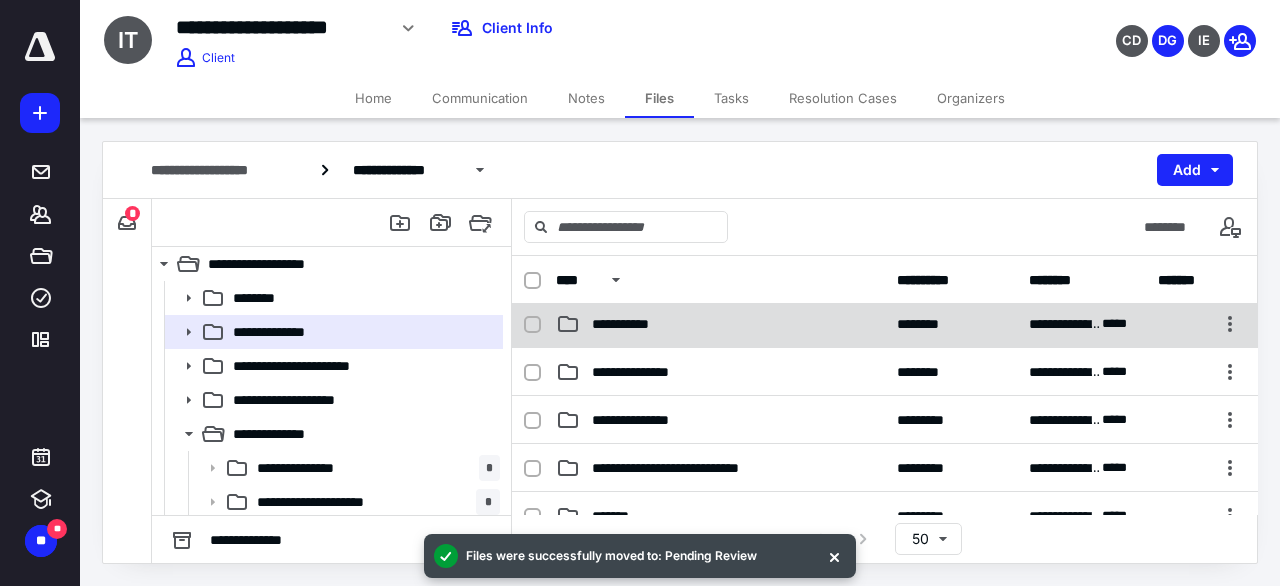 click on "**********" at bounding box center (720, 324) 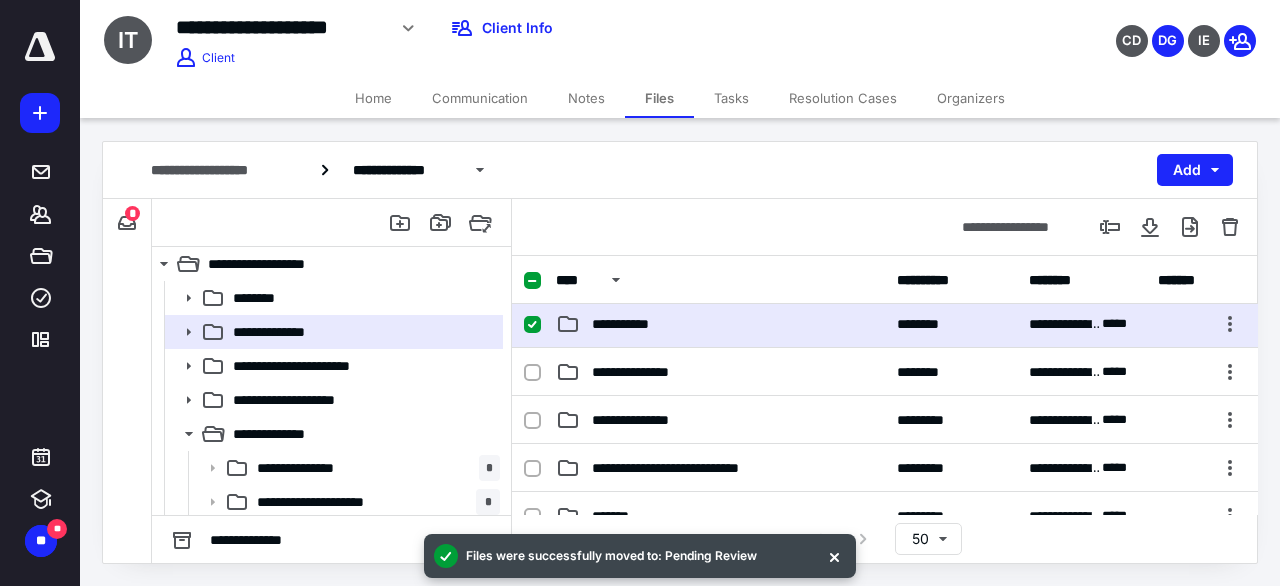 click on "**********" at bounding box center (720, 324) 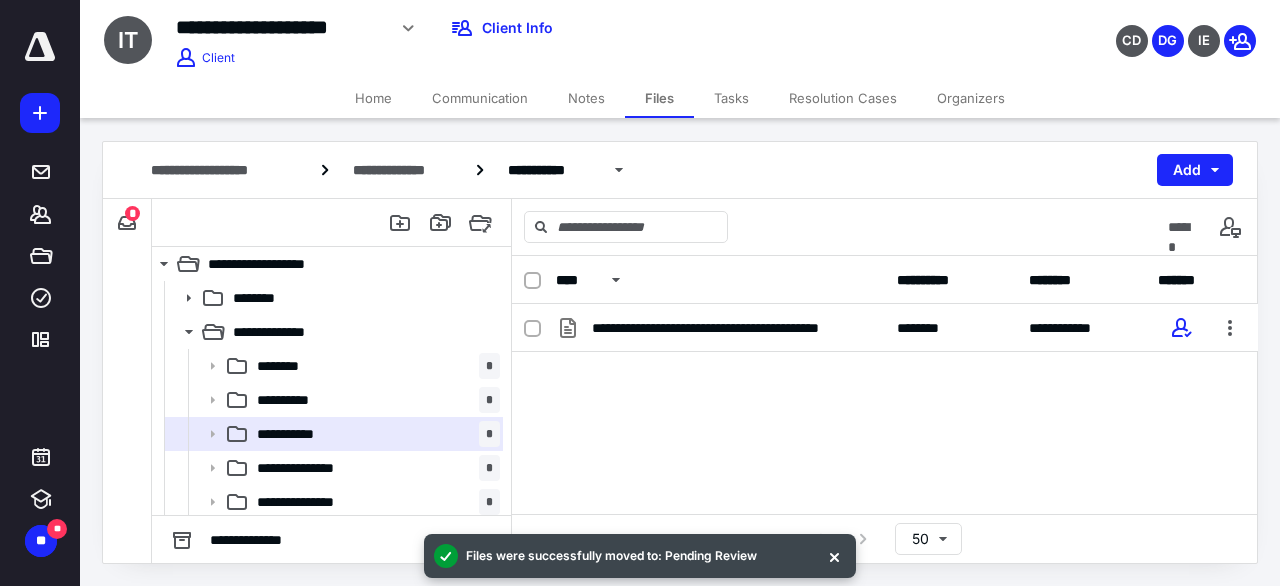click on "**********" at bounding box center [885, 454] 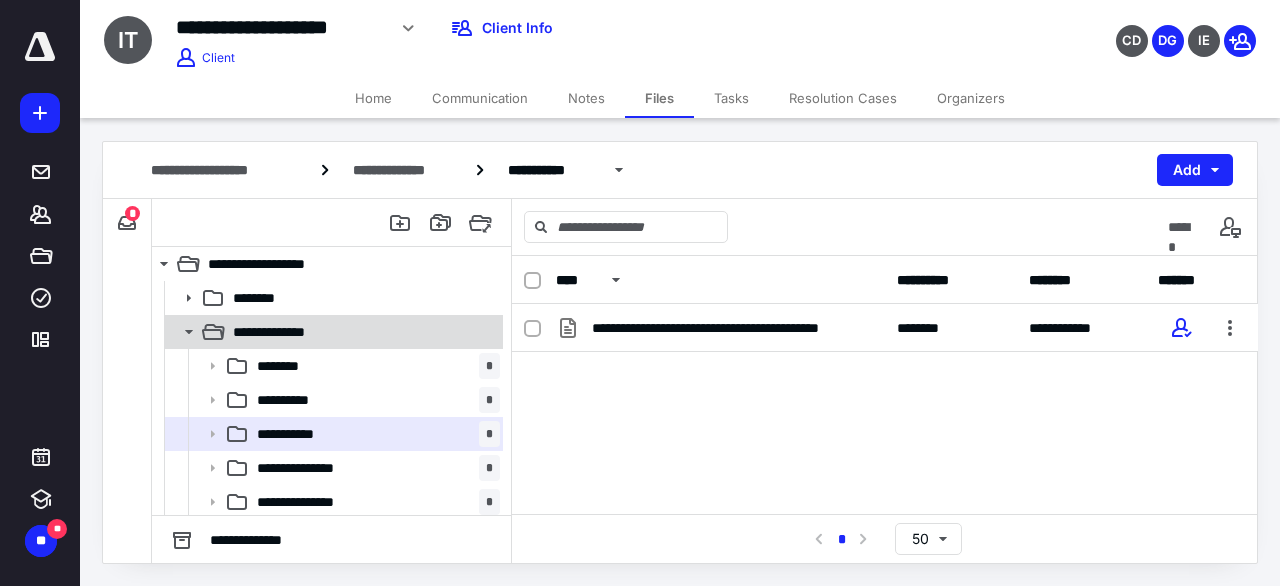 click 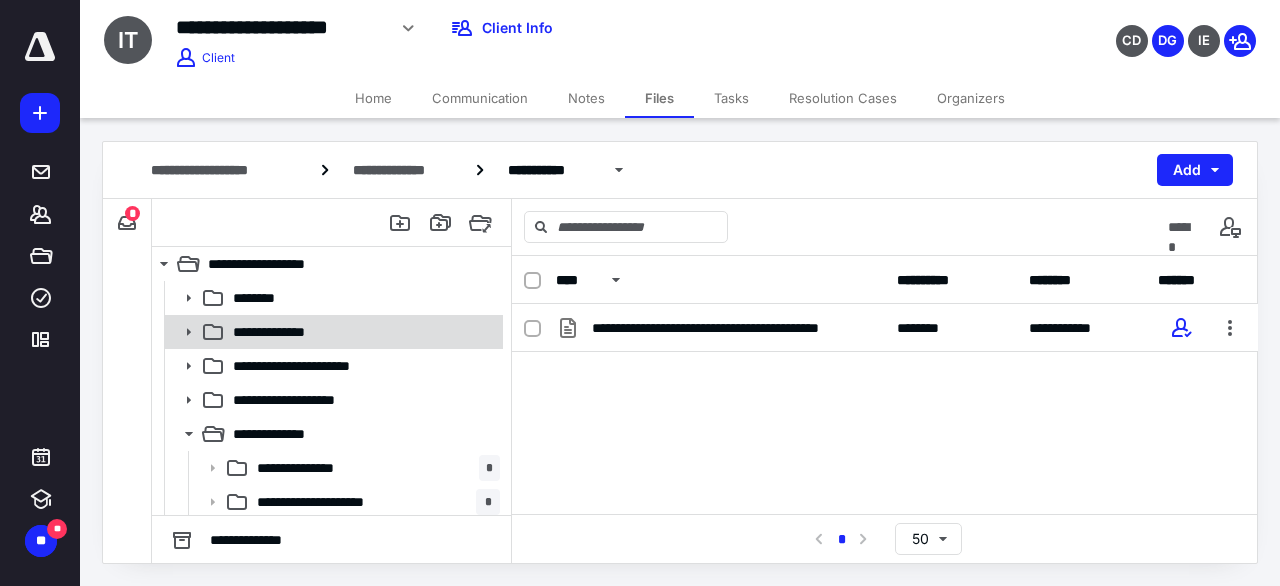click 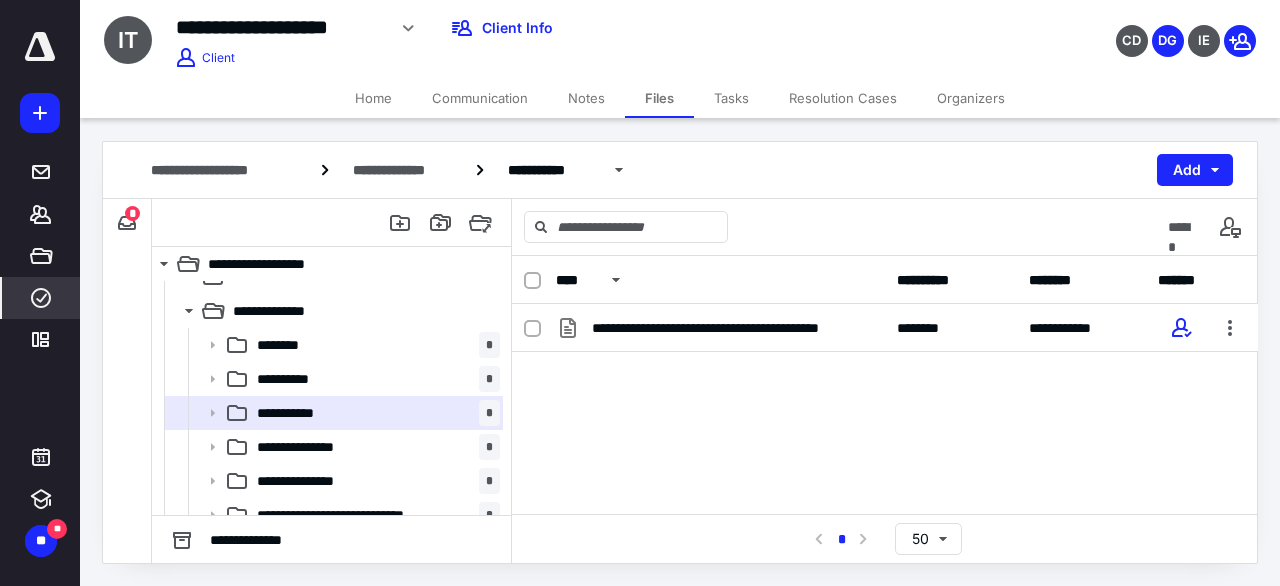 scroll, scrollTop: 23, scrollLeft: 0, axis: vertical 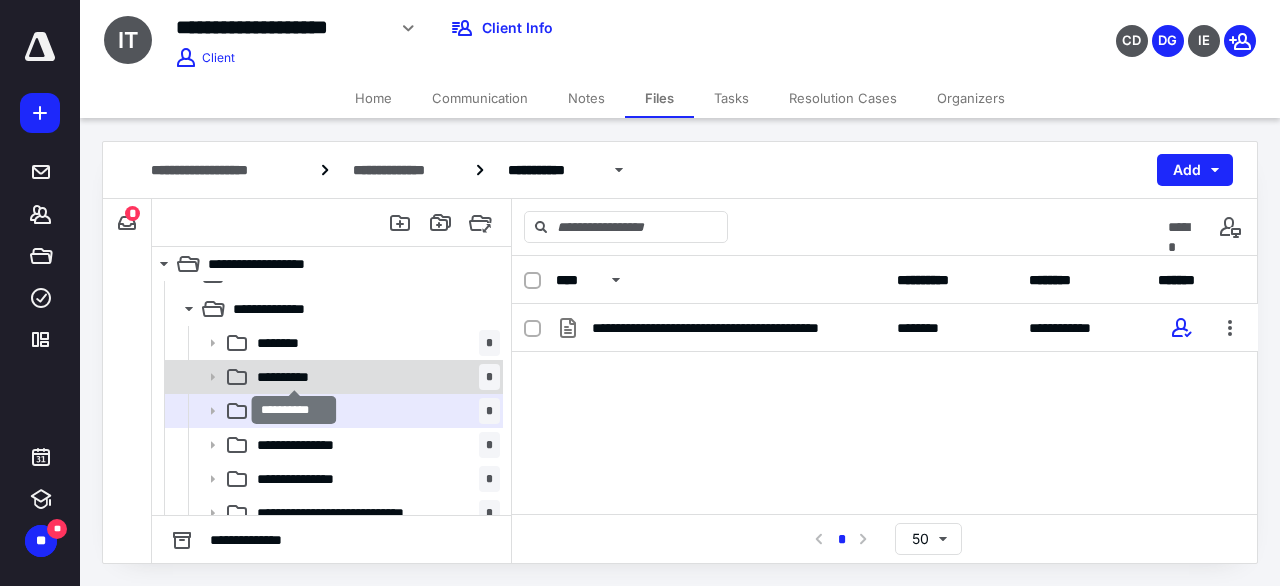 click on "**********" at bounding box center (294, 377) 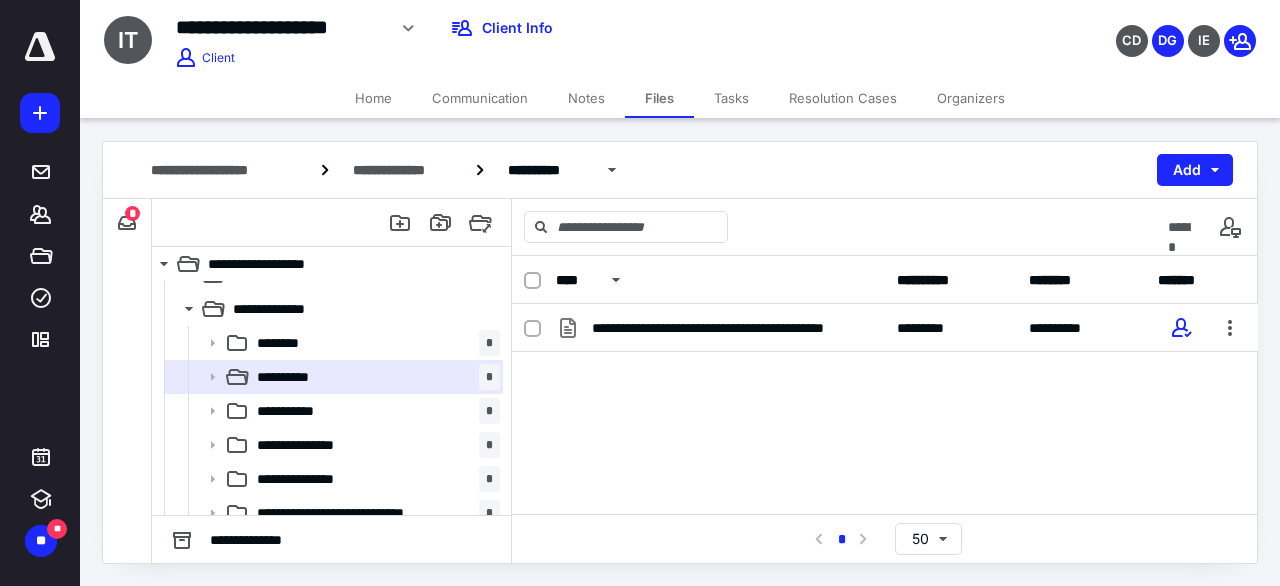 click on "**********" at bounding box center (885, 454) 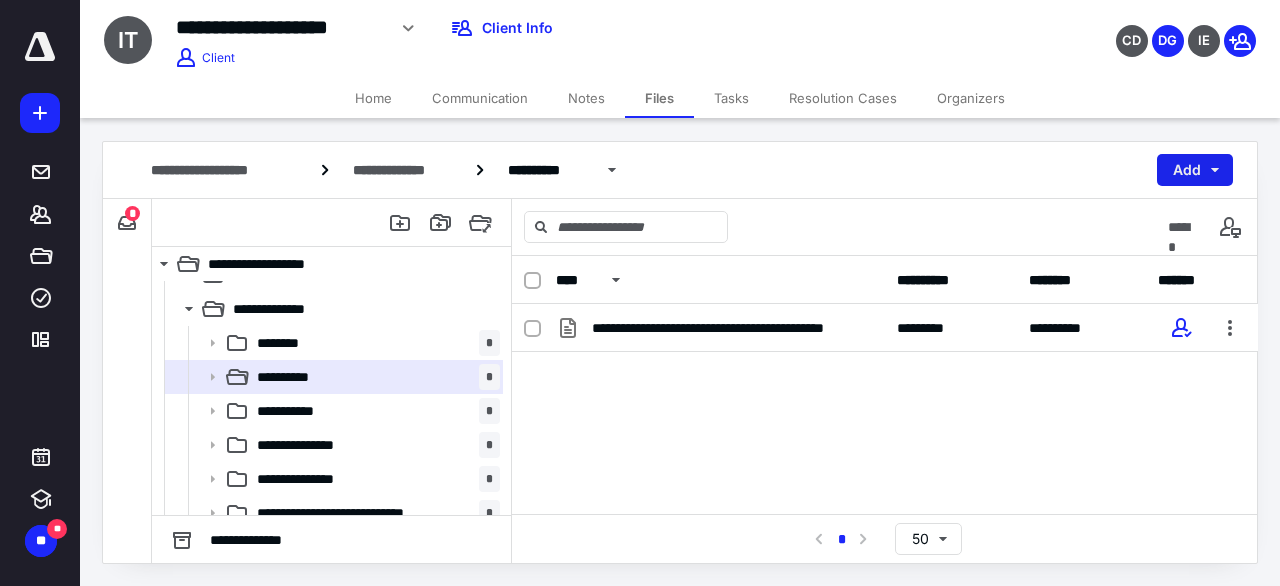 click on "Add" at bounding box center [1195, 170] 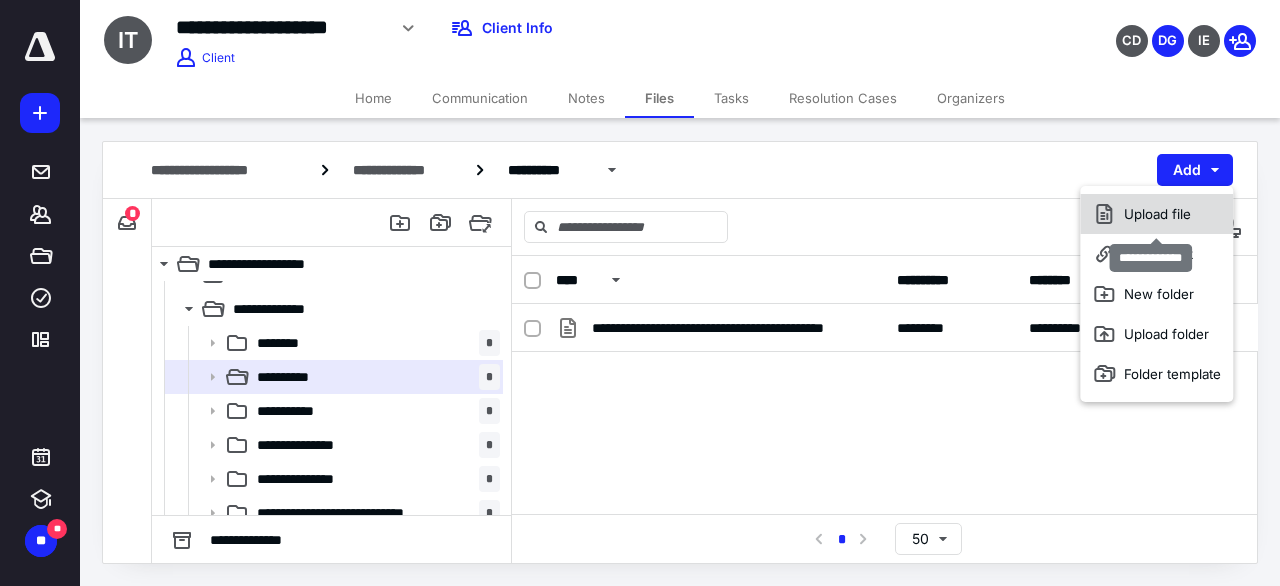 click on "Upload file" at bounding box center (1156, 214) 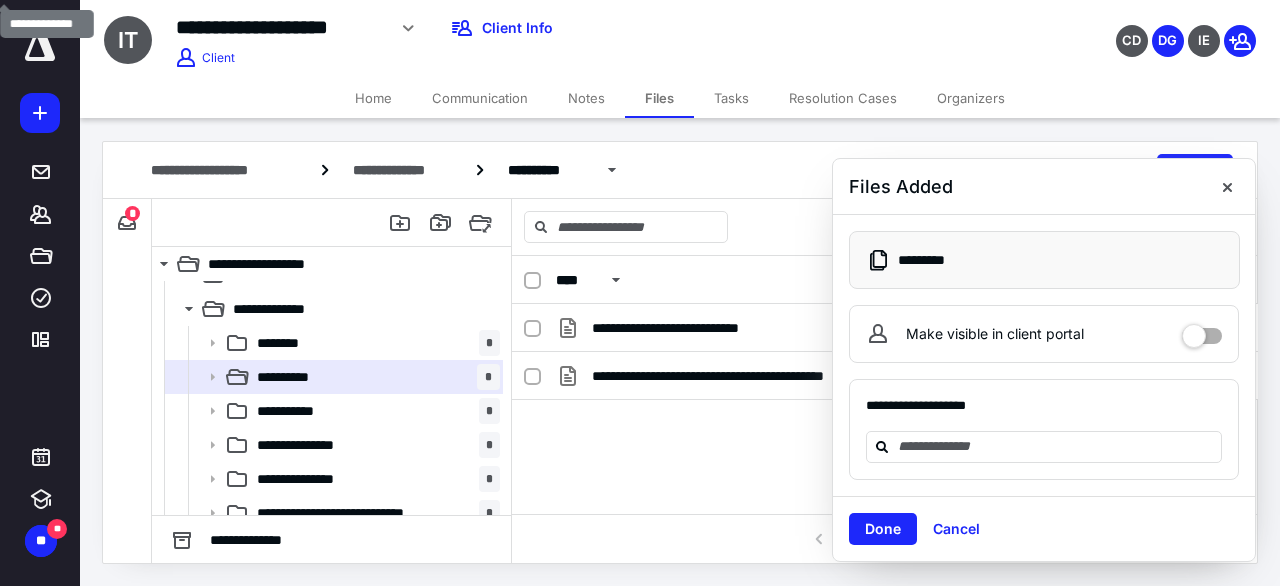 drag, startPoint x: 885, startPoint y: 530, endPoint x: 874, endPoint y: 529, distance: 11.045361 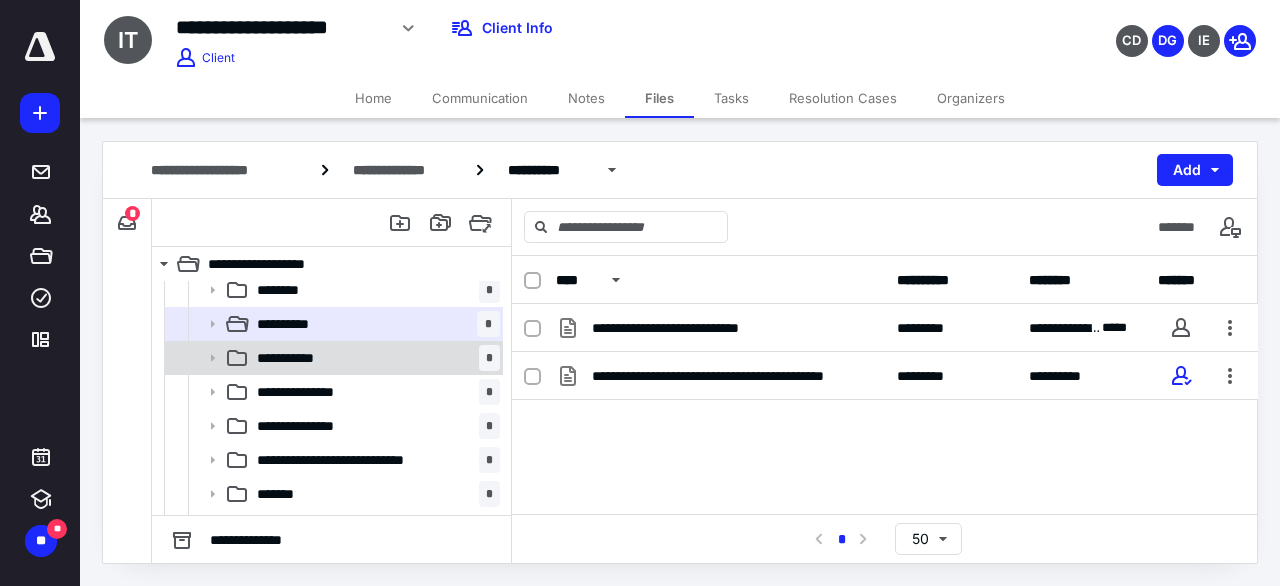 scroll, scrollTop: 92, scrollLeft: 0, axis: vertical 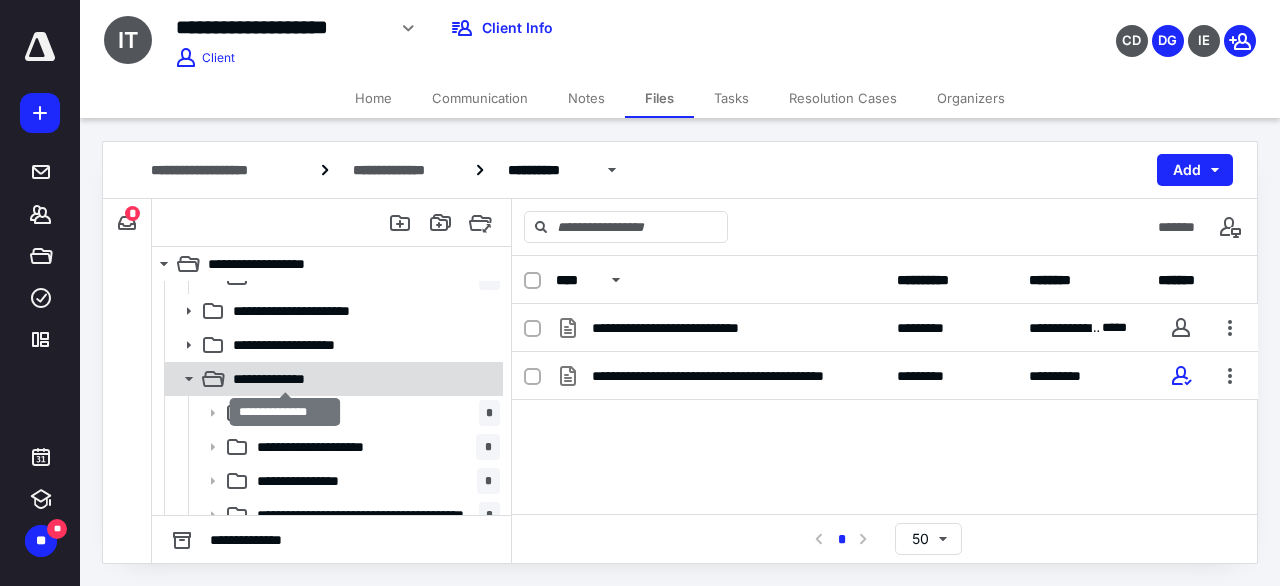 click on "**********" at bounding box center (285, 379) 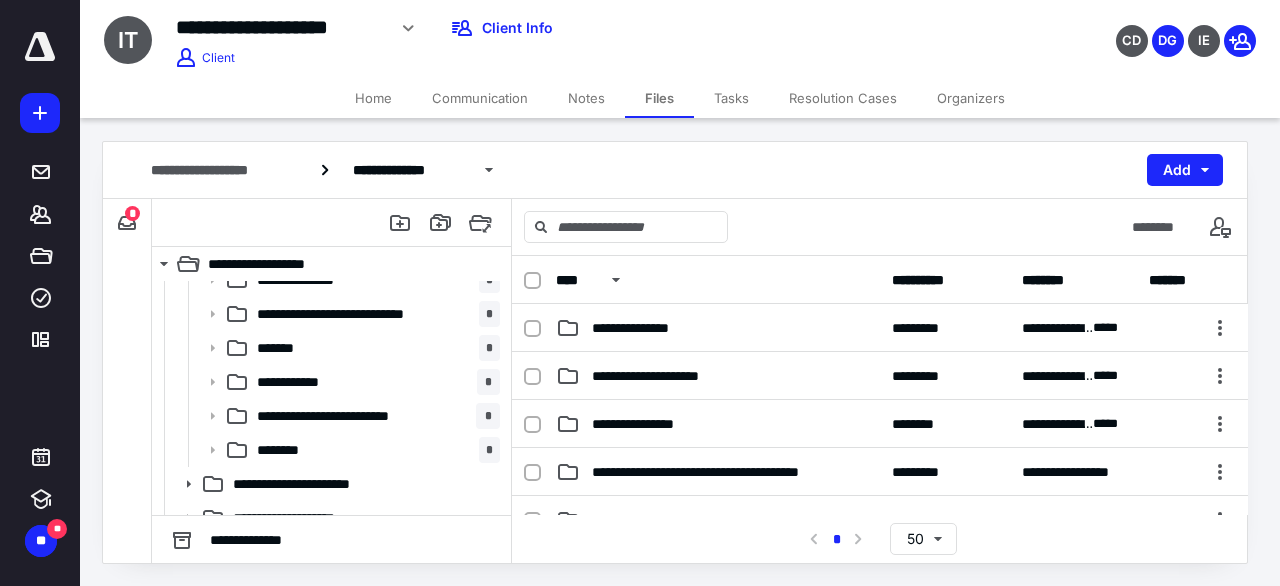 scroll, scrollTop: 0, scrollLeft: 0, axis: both 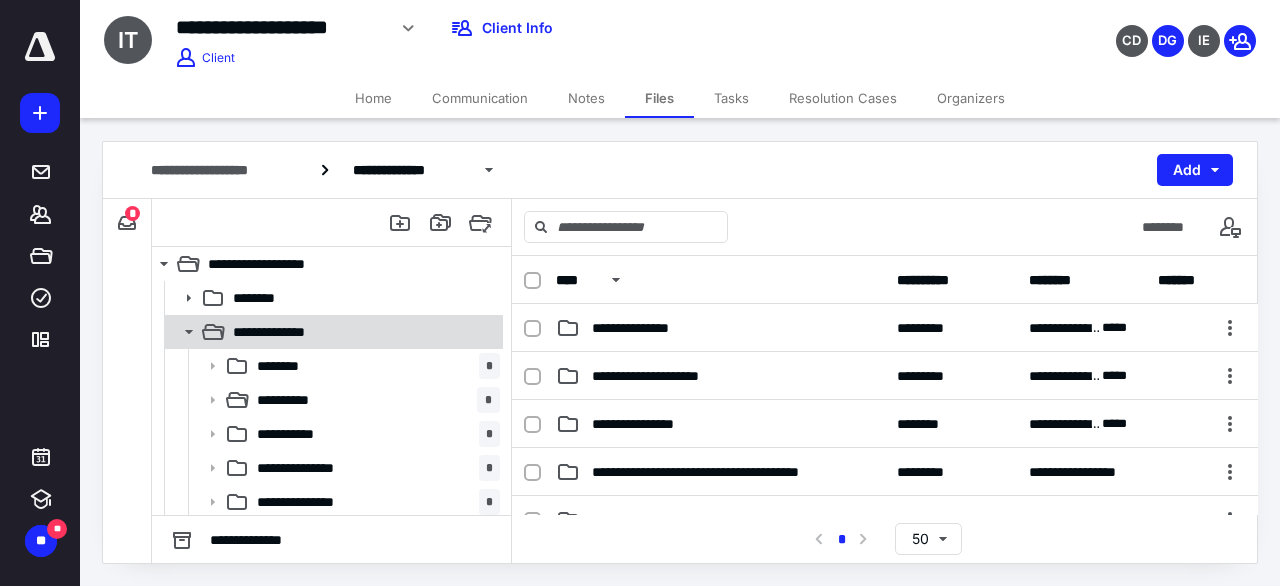 click on "**********" at bounding box center [281, 332] 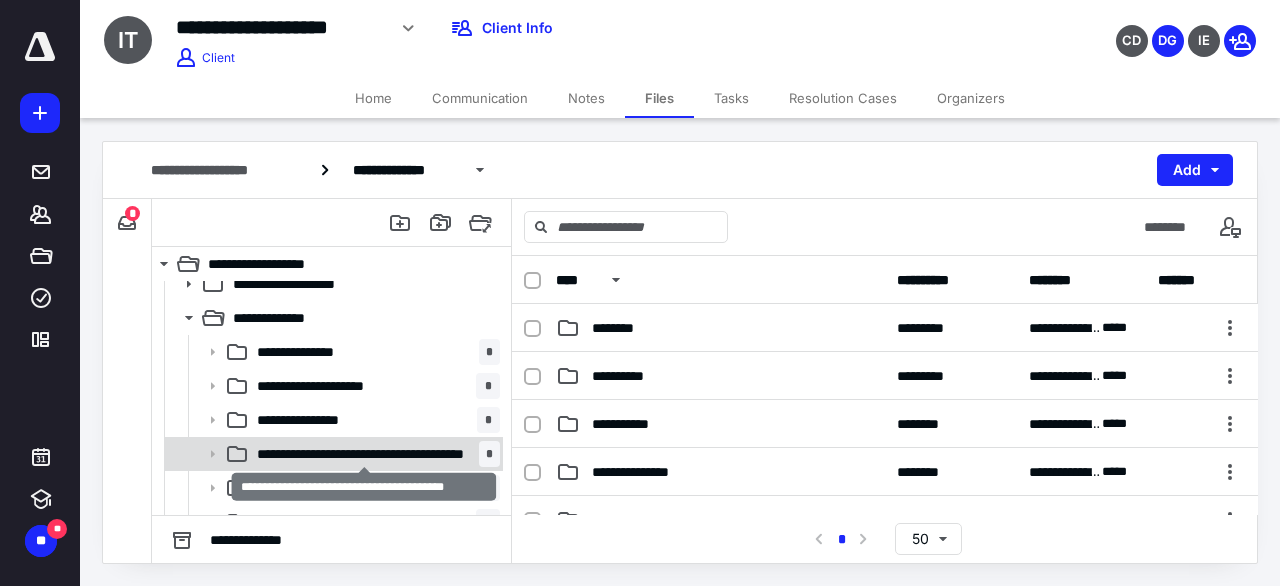 scroll, scrollTop: 458, scrollLeft: 0, axis: vertical 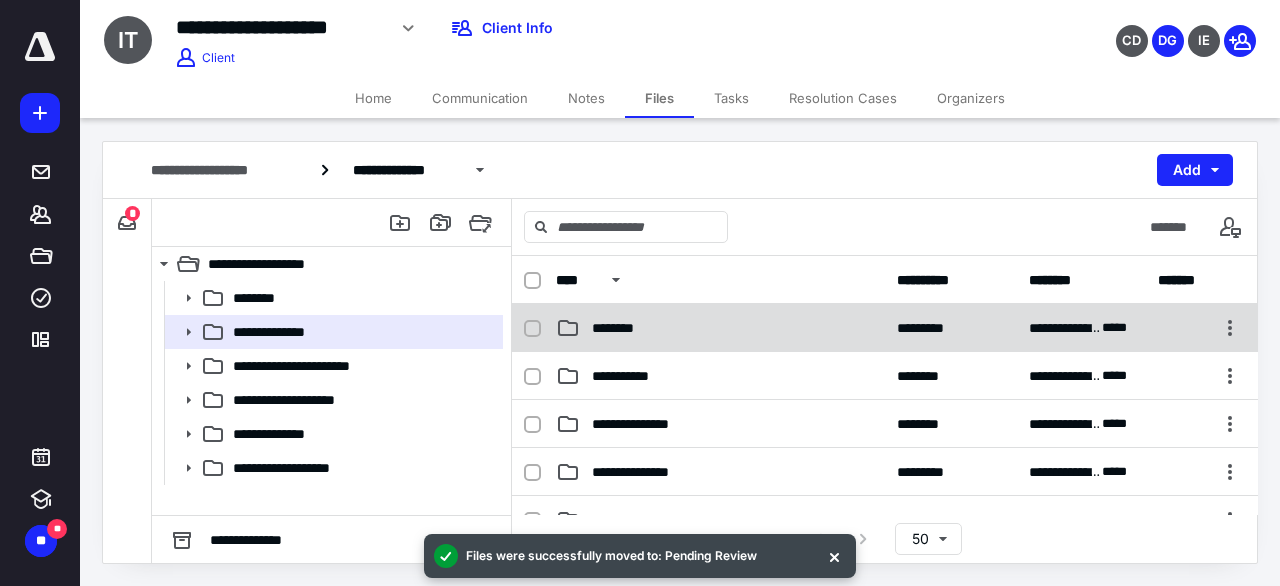 click on "********" at bounding box center [720, 328] 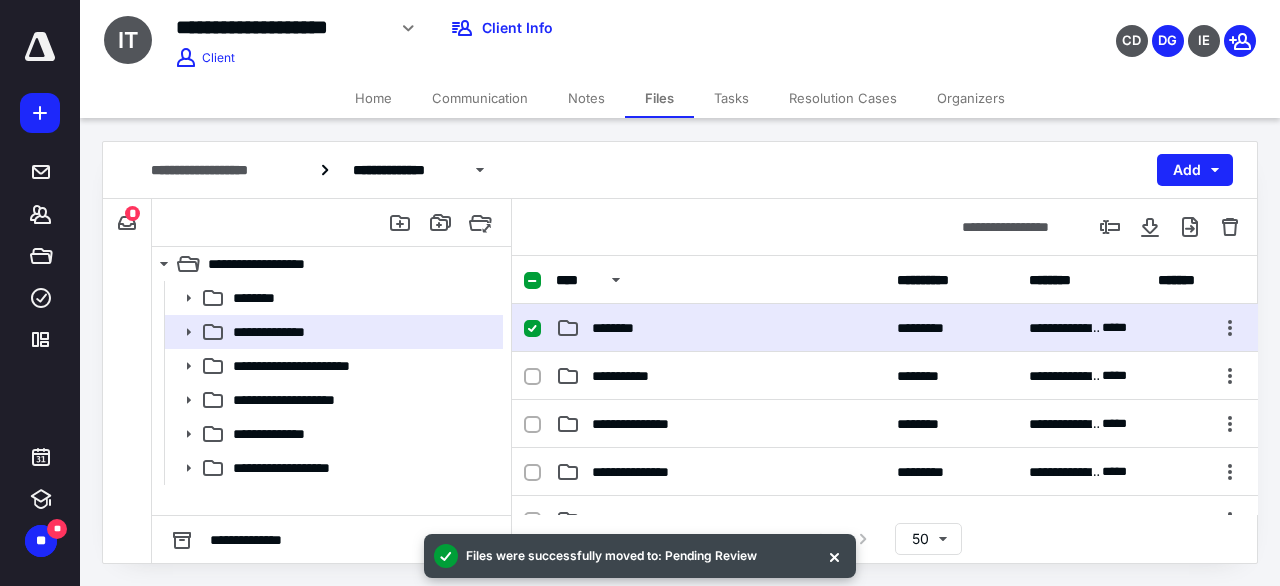 click on "********" at bounding box center (720, 328) 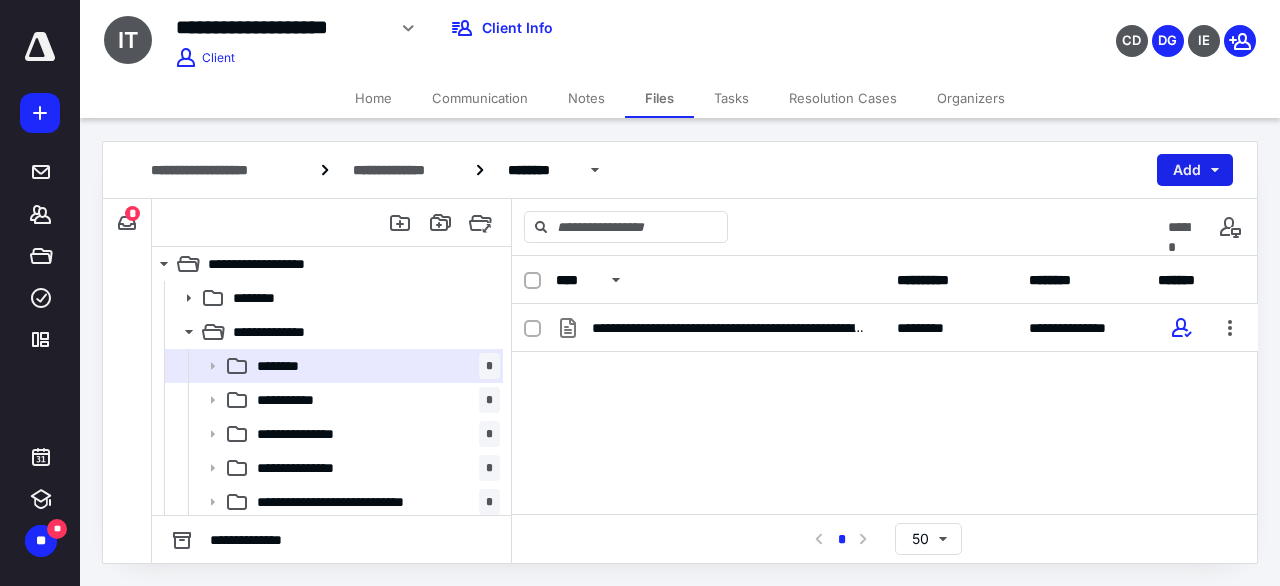 click on "Add" at bounding box center (1195, 170) 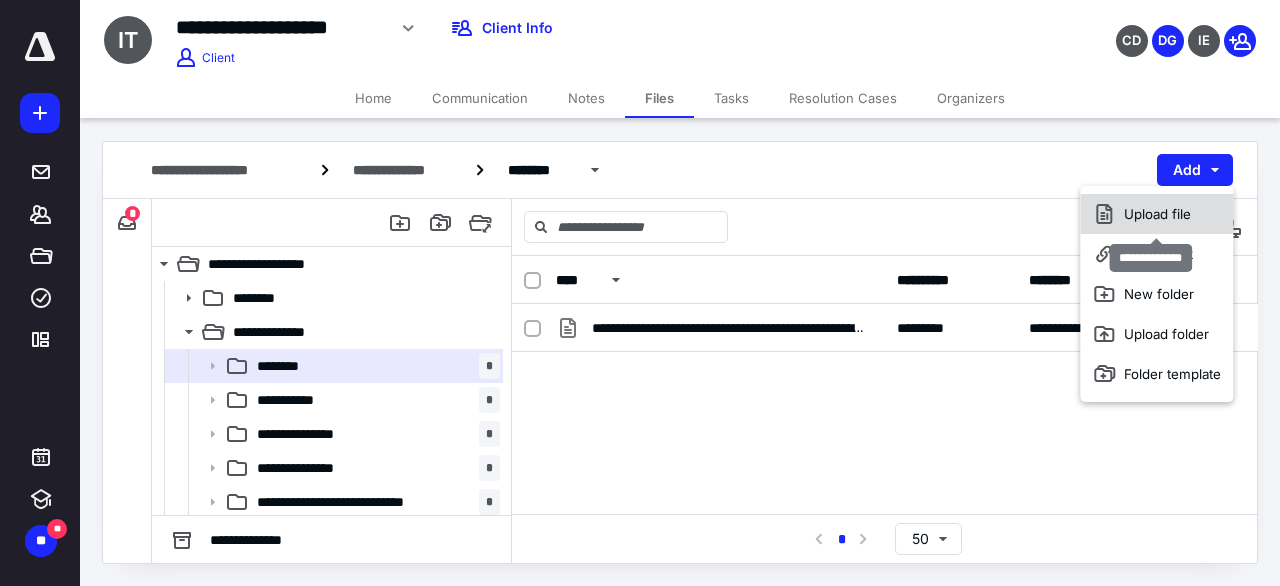 click on "Upload file" at bounding box center (1156, 214) 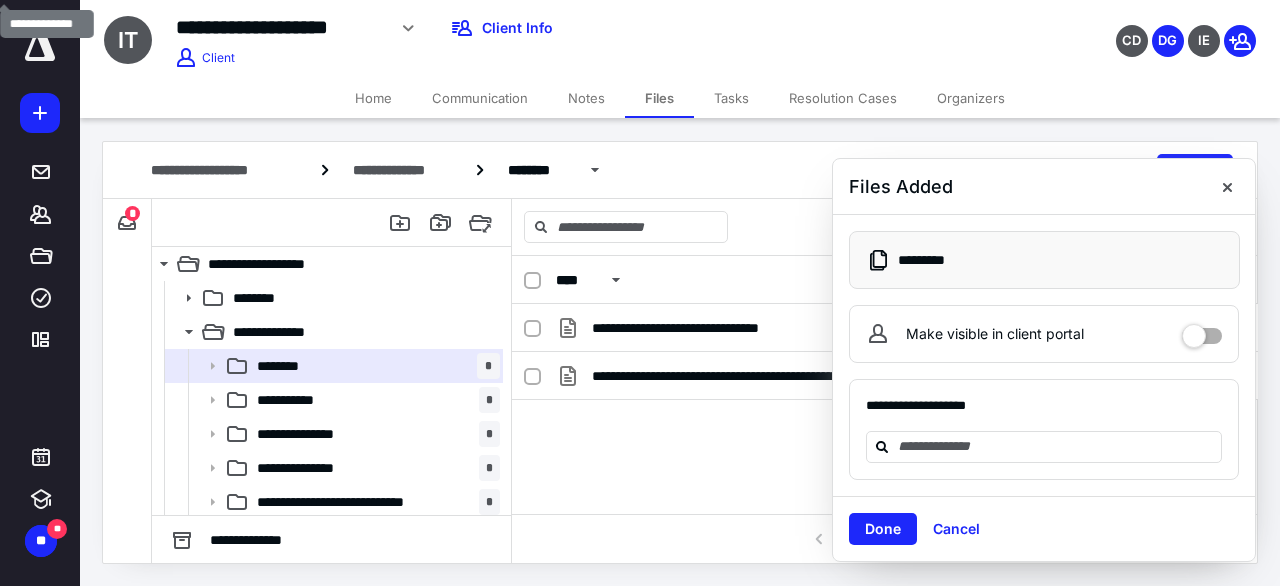 click on "Done" at bounding box center [883, 529] 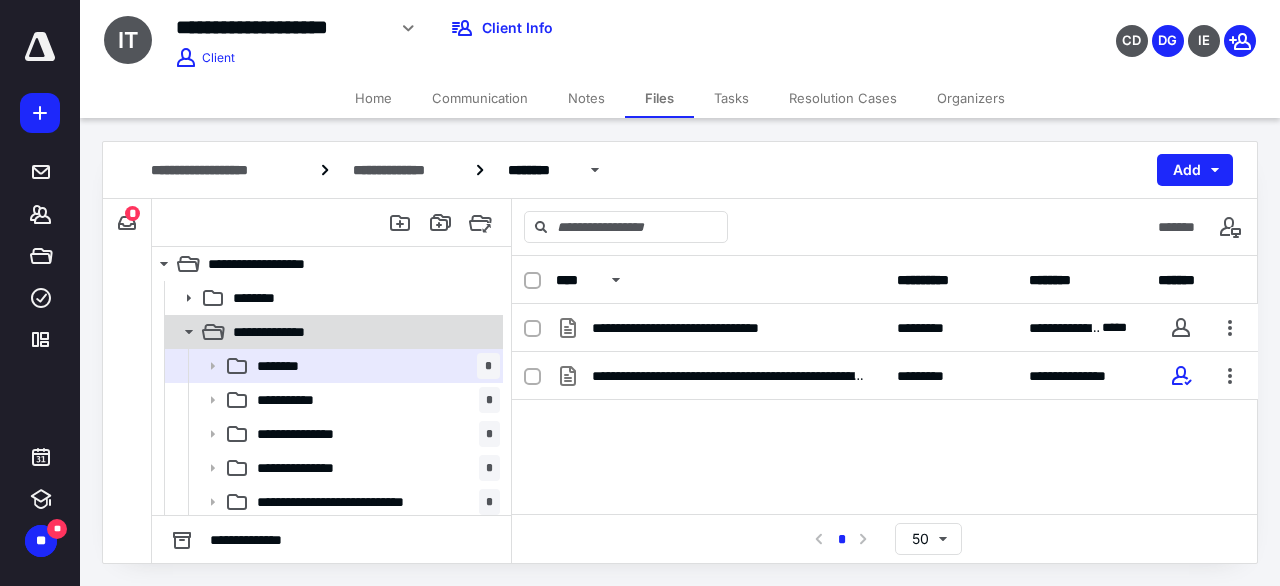 click 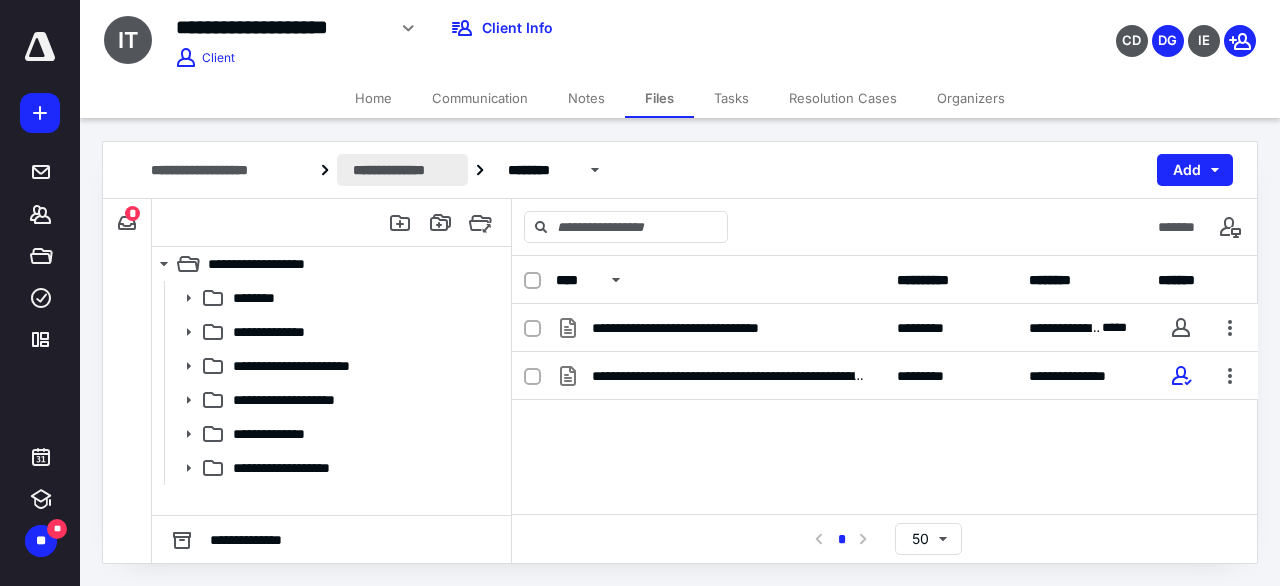 click on "**********" at bounding box center [402, 170] 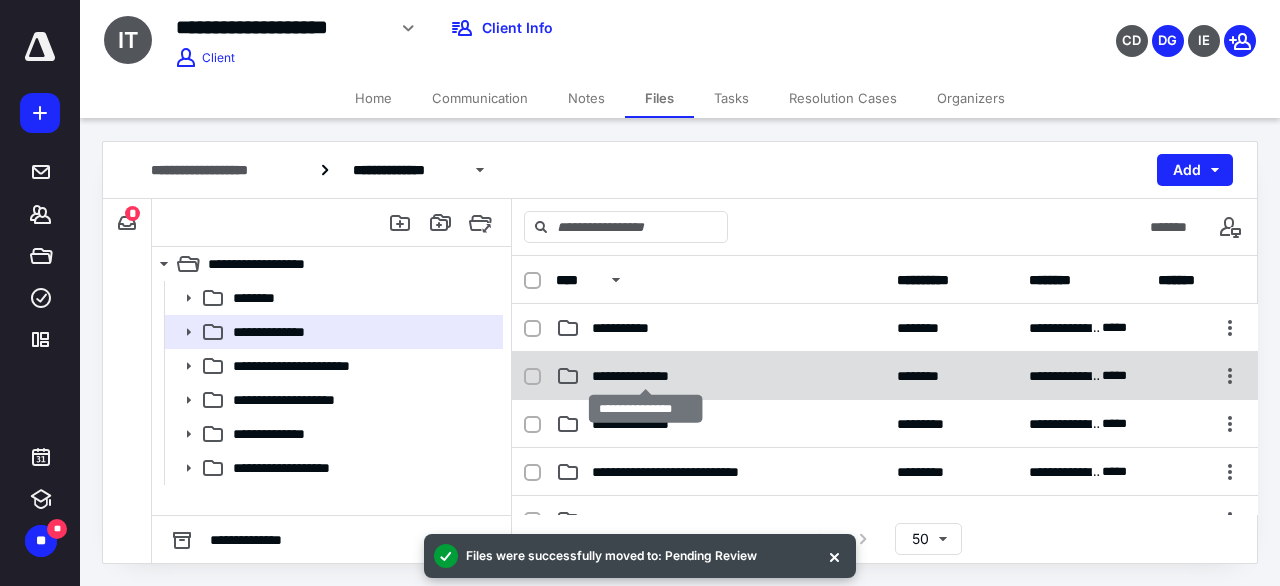 click on "**********" at bounding box center [646, 376] 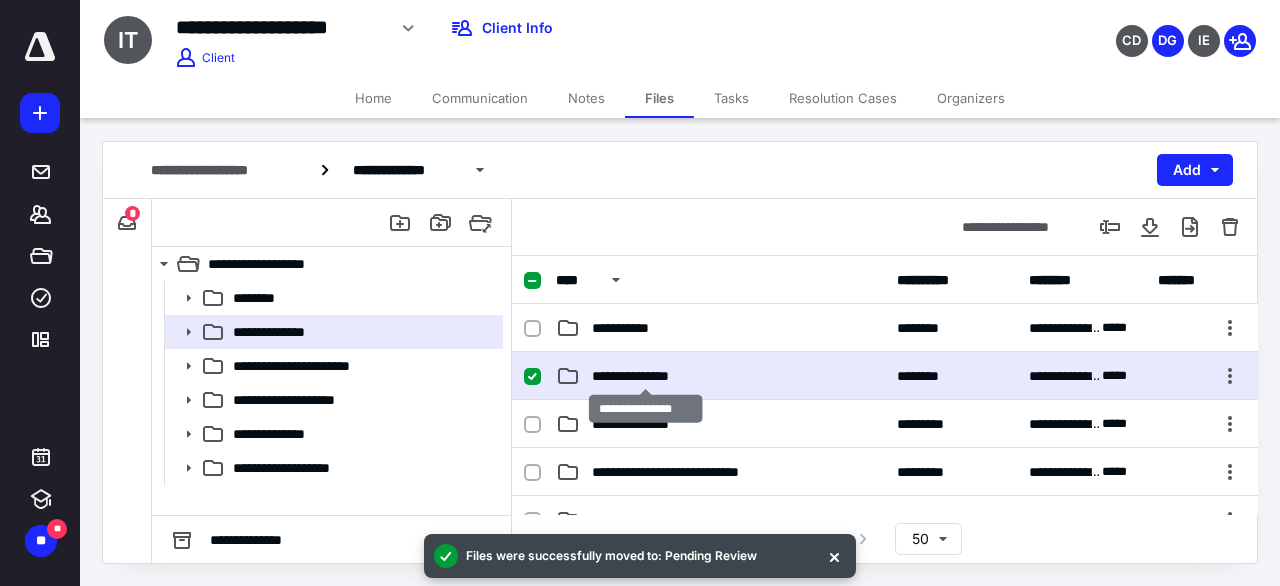 click on "**********" at bounding box center [646, 376] 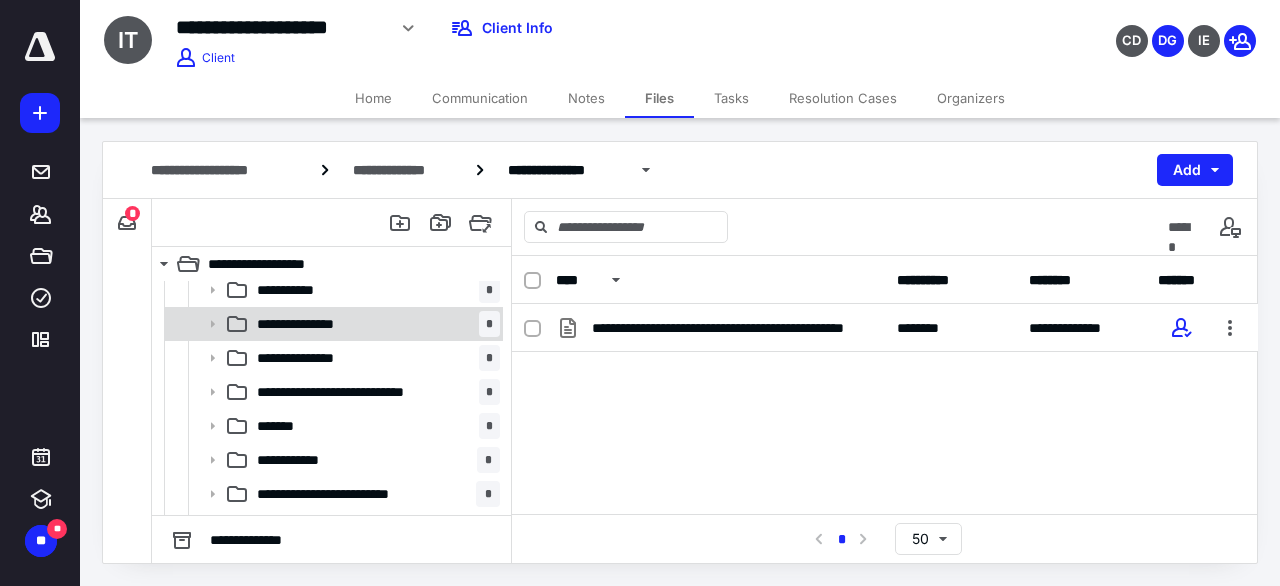 scroll, scrollTop: 78, scrollLeft: 0, axis: vertical 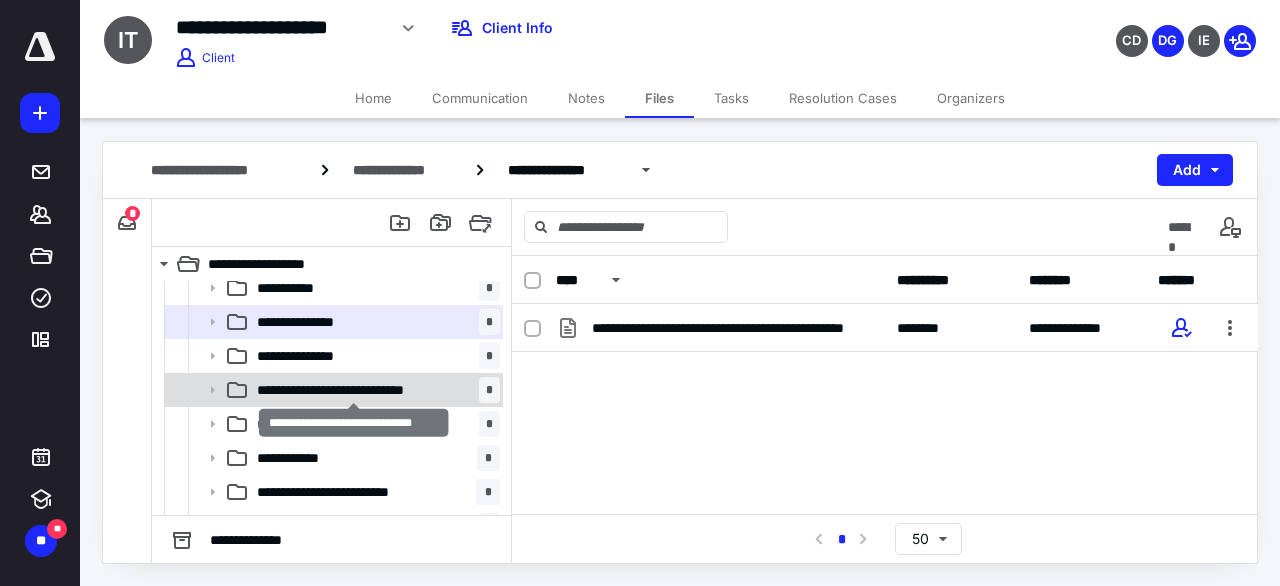click on "**********" at bounding box center (355, 390) 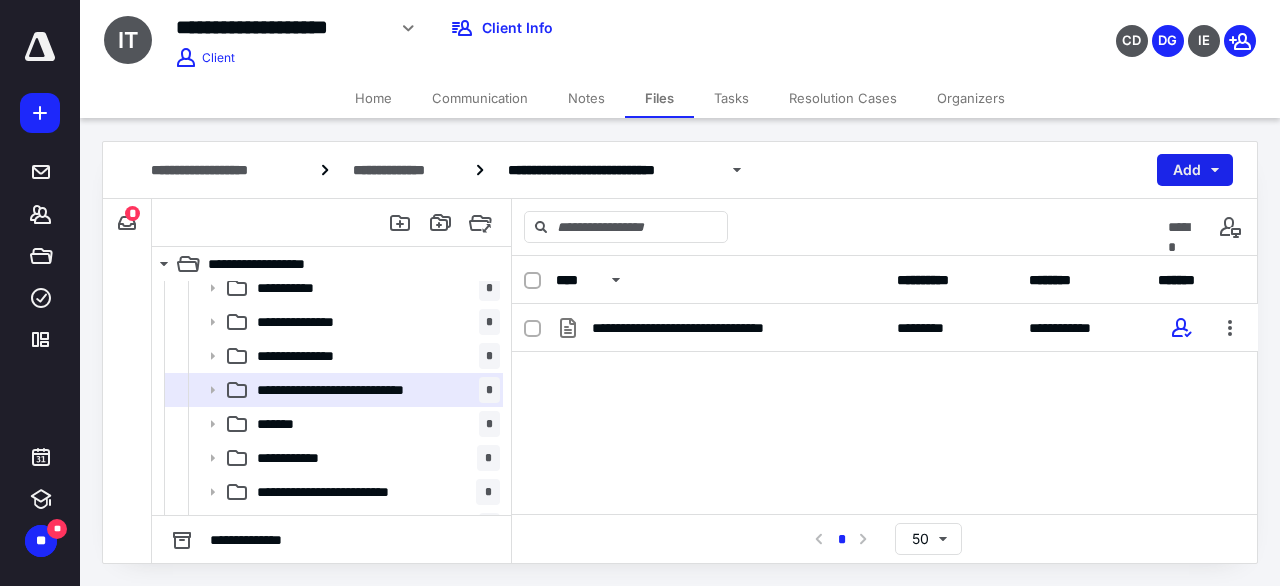 click on "Add" at bounding box center [1195, 170] 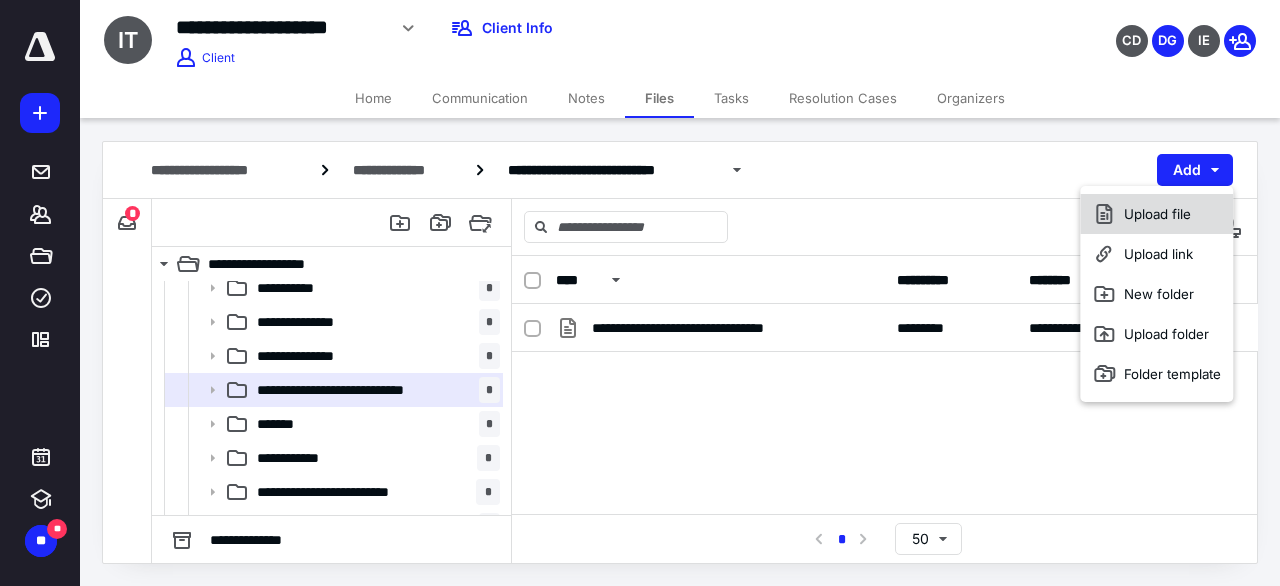 click on "Upload file" at bounding box center [1156, 214] 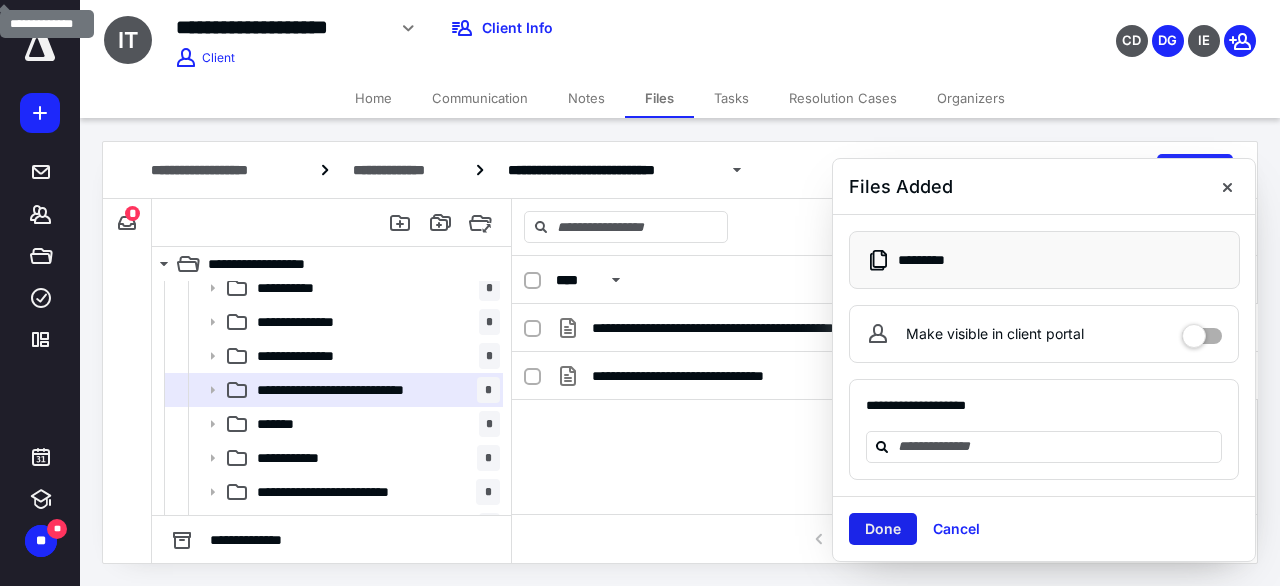 click on "Done" at bounding box center (883, 529) 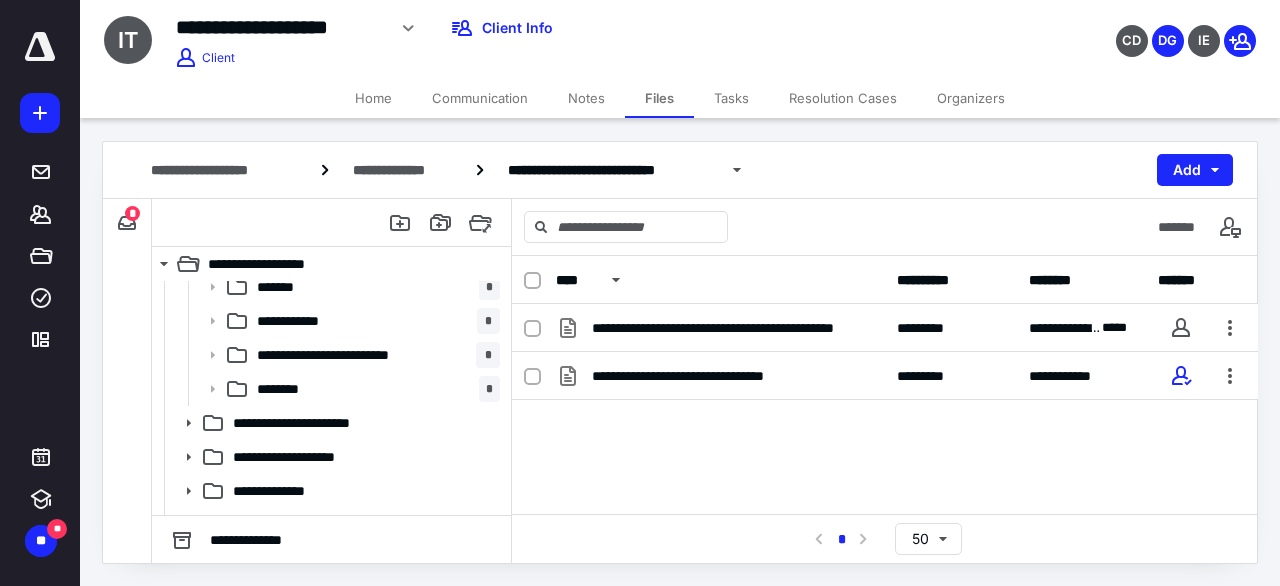 scroll, scrollTop: 241, scrollLeft: 0, axis: vertical 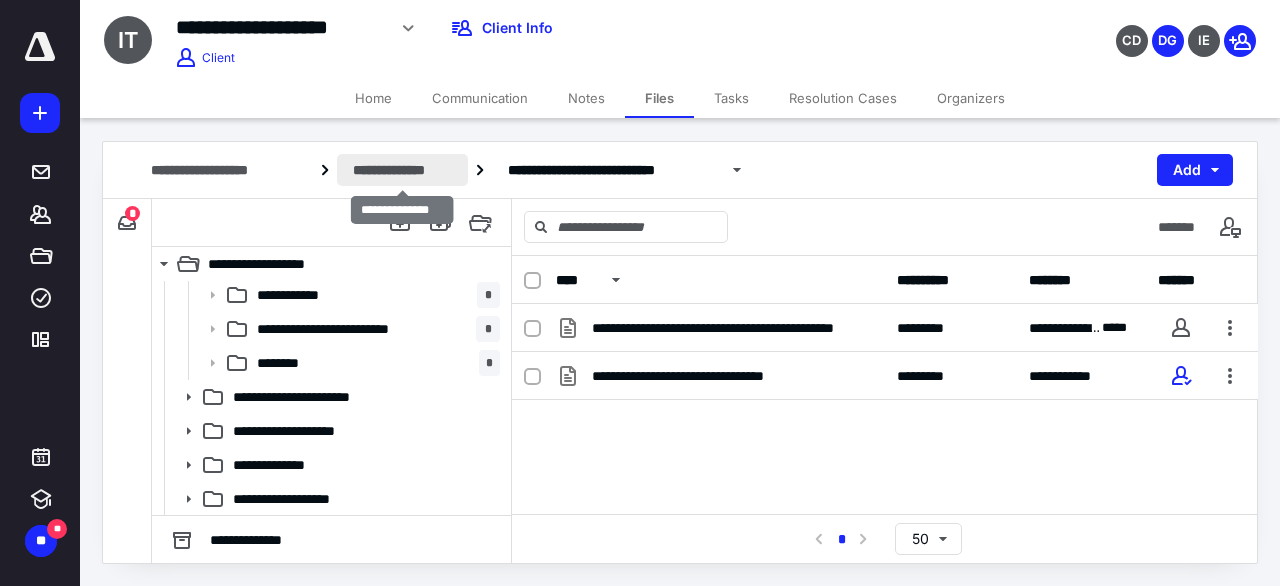click on "**********" at bounding box center [402, 170] 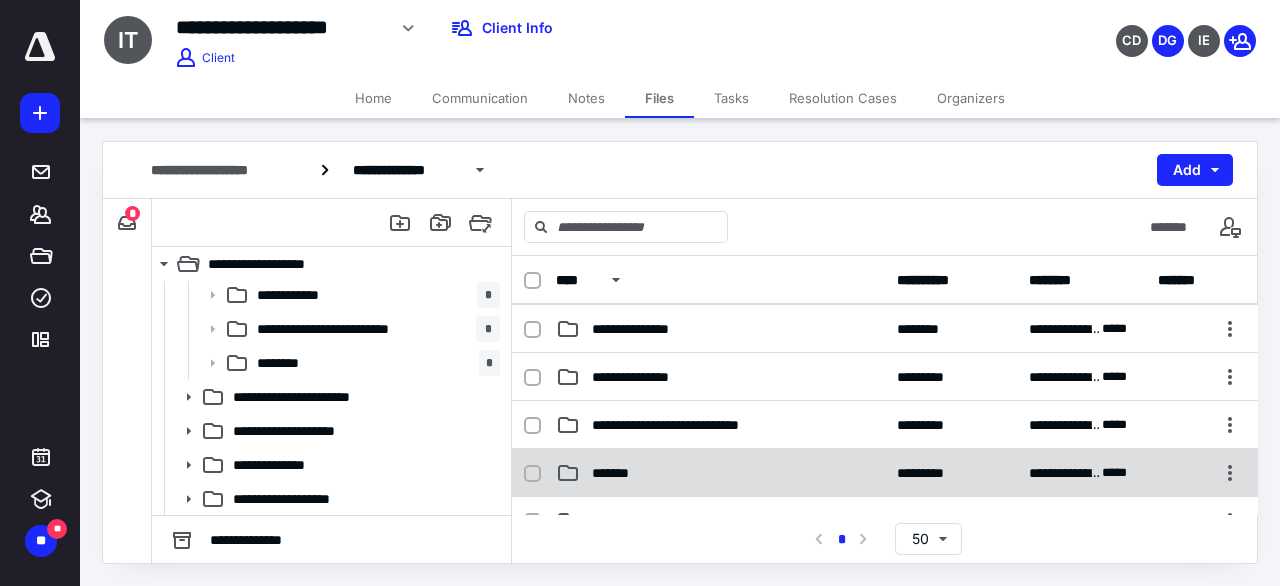 scroll, scrollTop: 90, scrollLeft: 0, axis: vertical 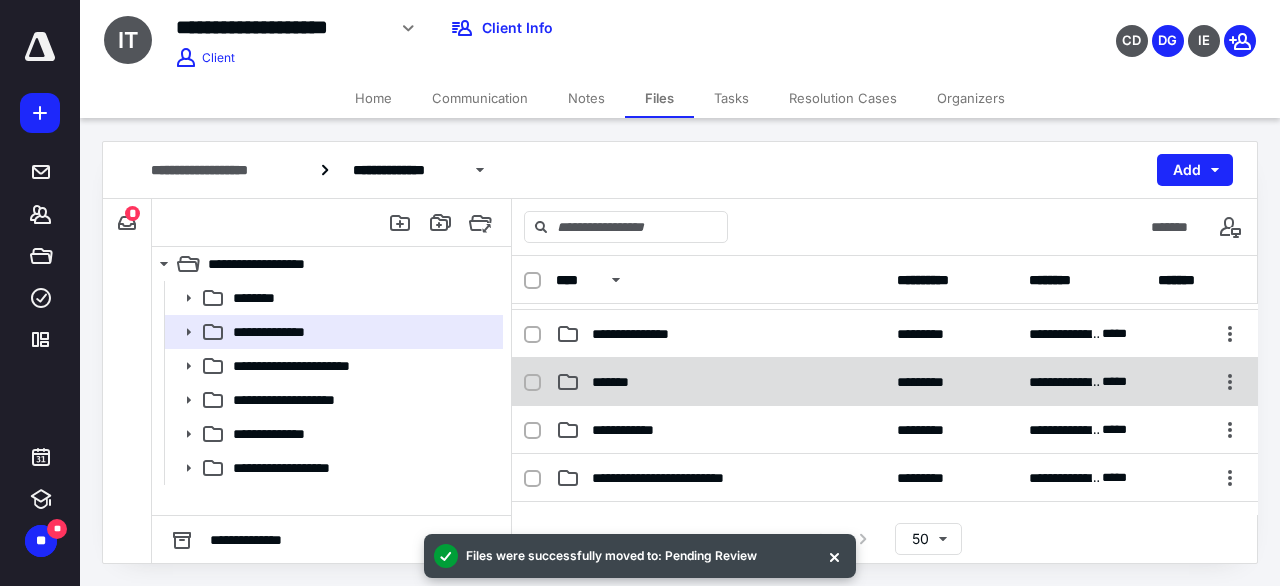 click on "*******" at bounding box center [720, 382] 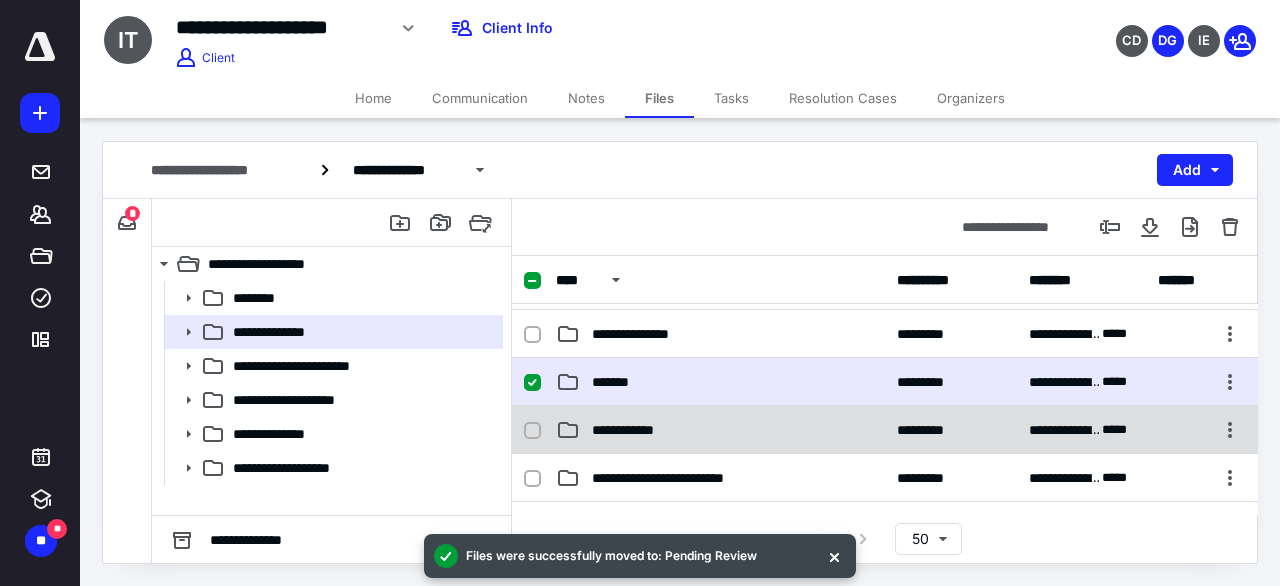 drag, startPoint x: 690, startPoint y: 419, endPoint x: 667, endPoint y: 415, distance: 23.345236 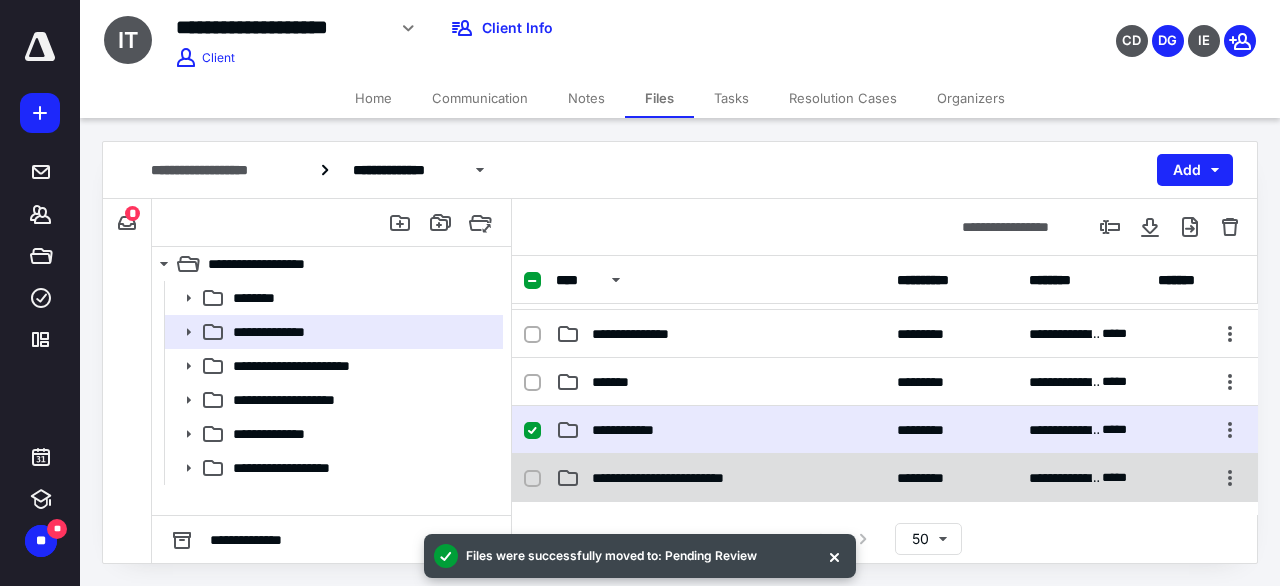 click on "**********" at bounding box center (720, 478) 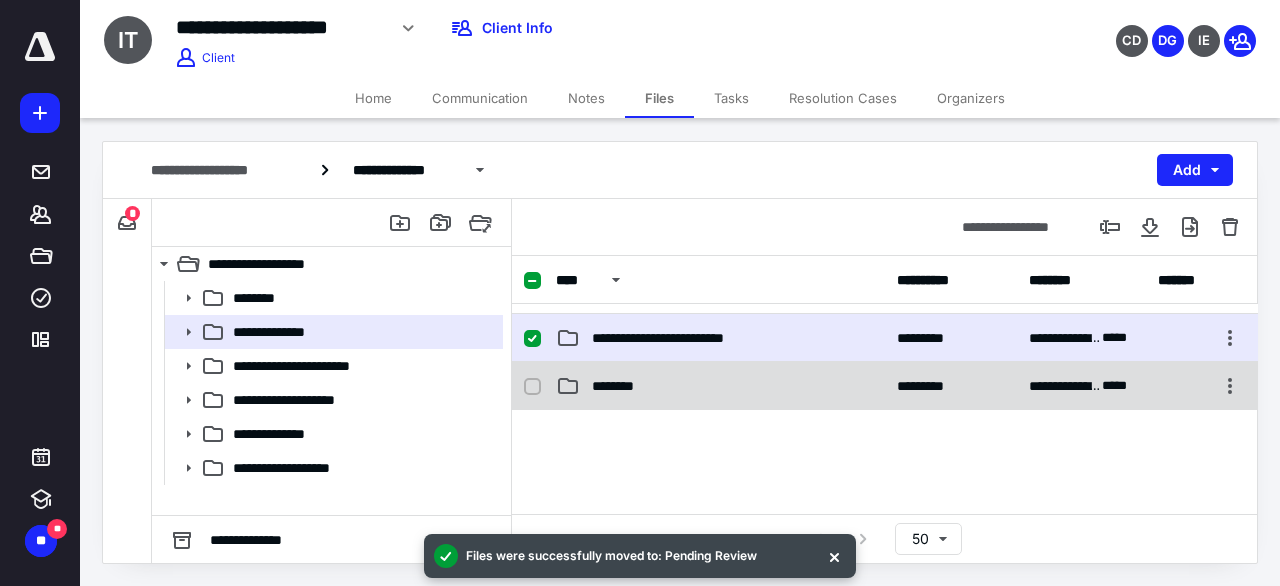 scroll, scrollTop: 122, scrollLeft: 0, axis: vertical 